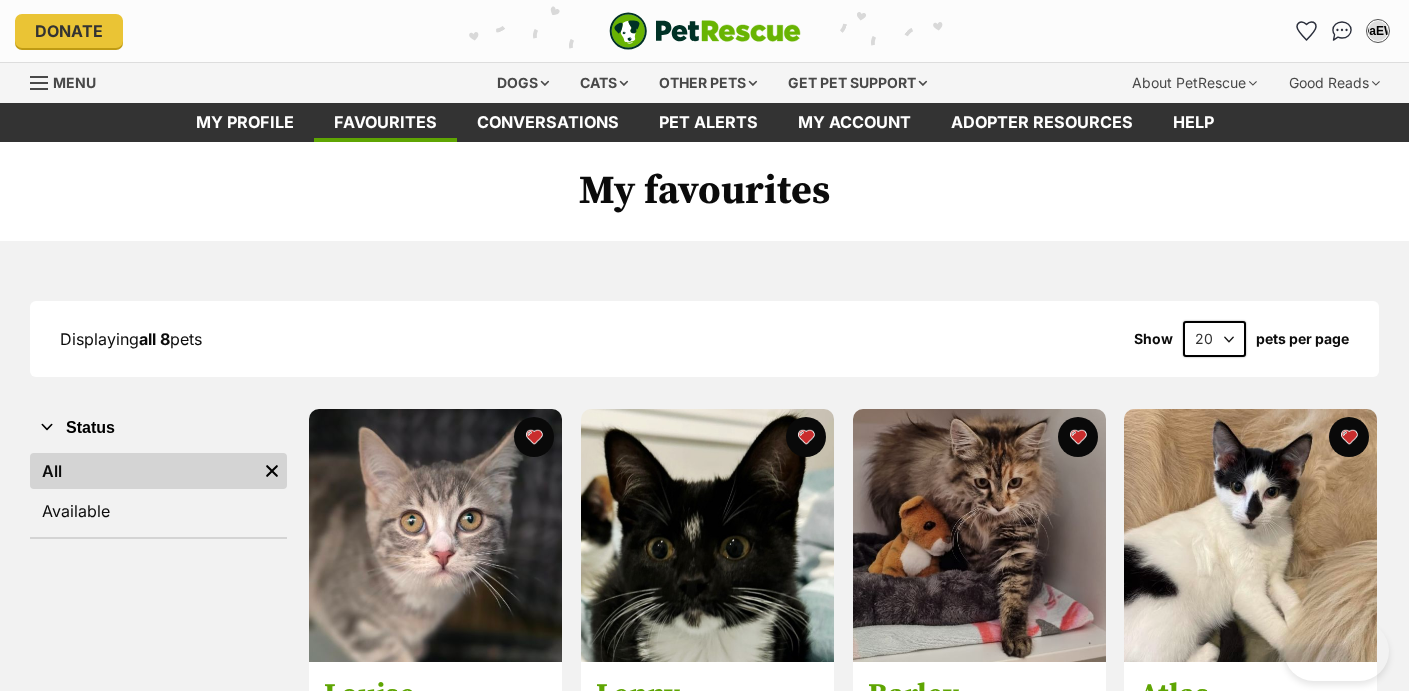 scroll, scrollTop: 0, scrollLeft: 0, axis: both 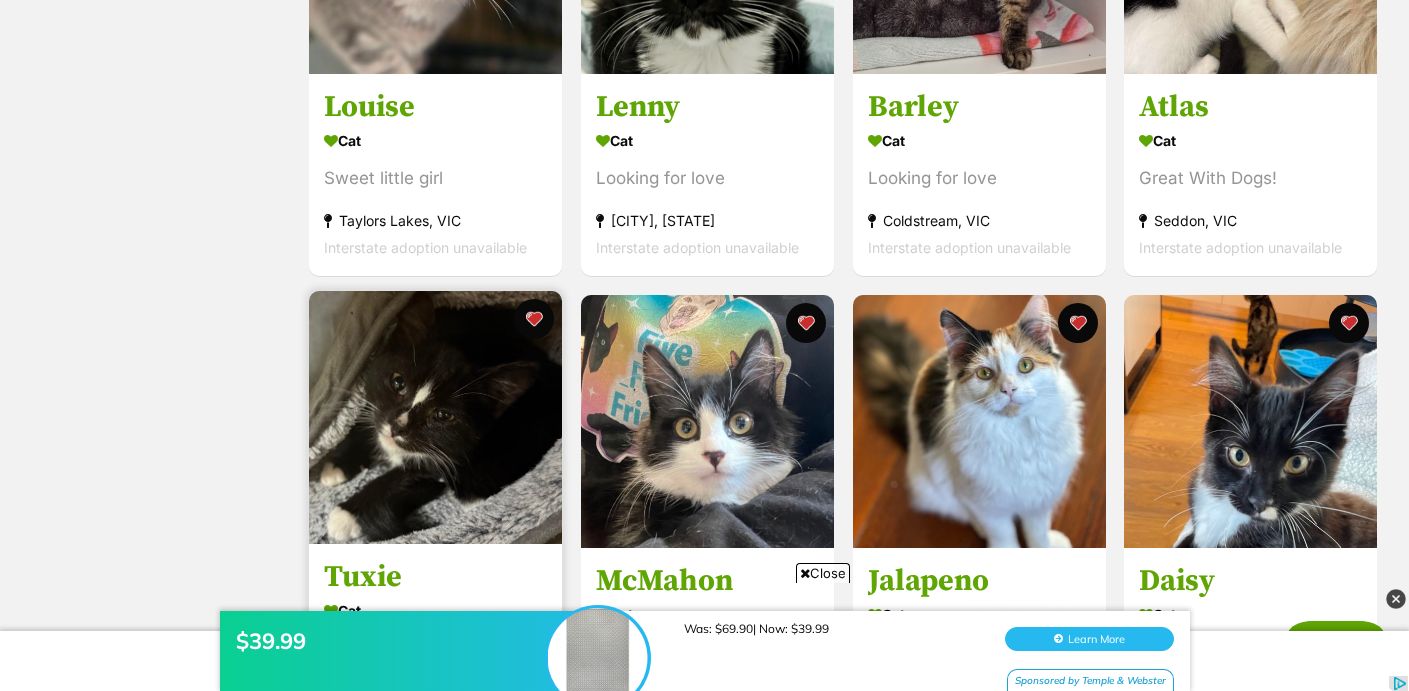 click at bounding box center [435, 417] 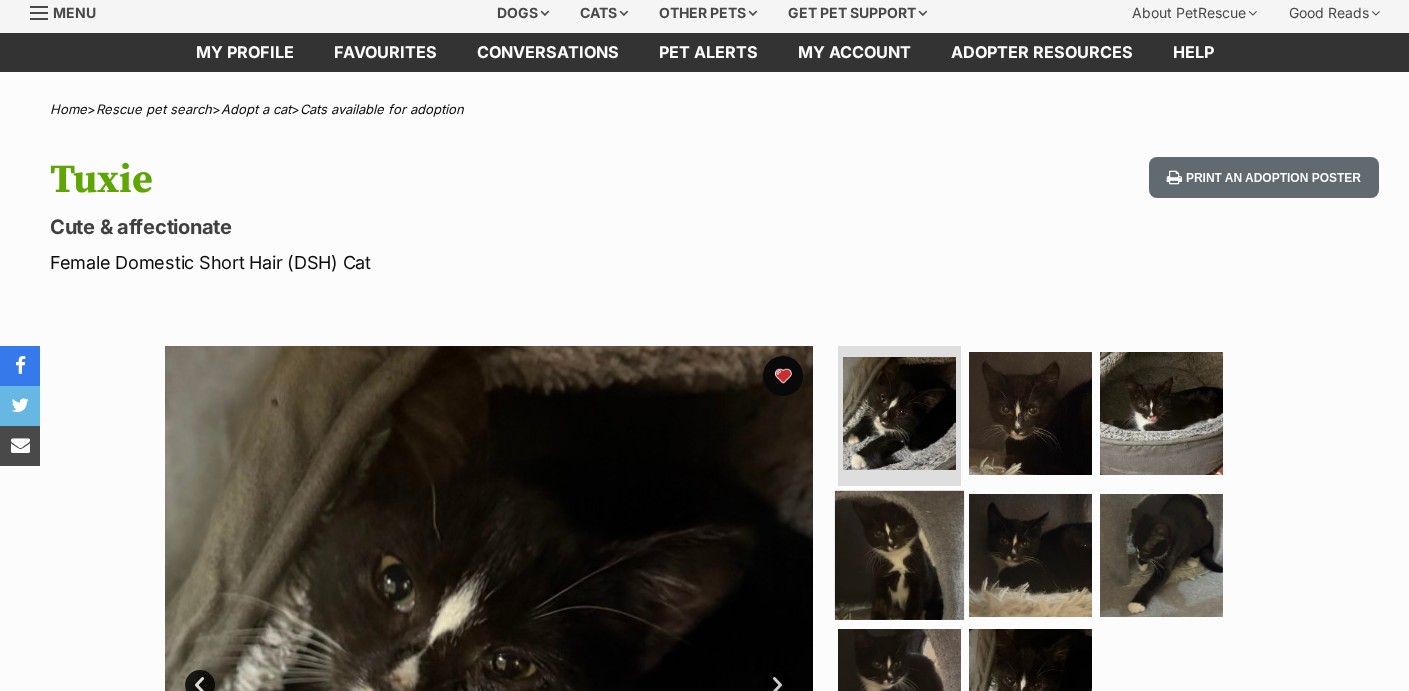 scroll, scrollTop: 168, scrollLeft: 0, axis: vertical 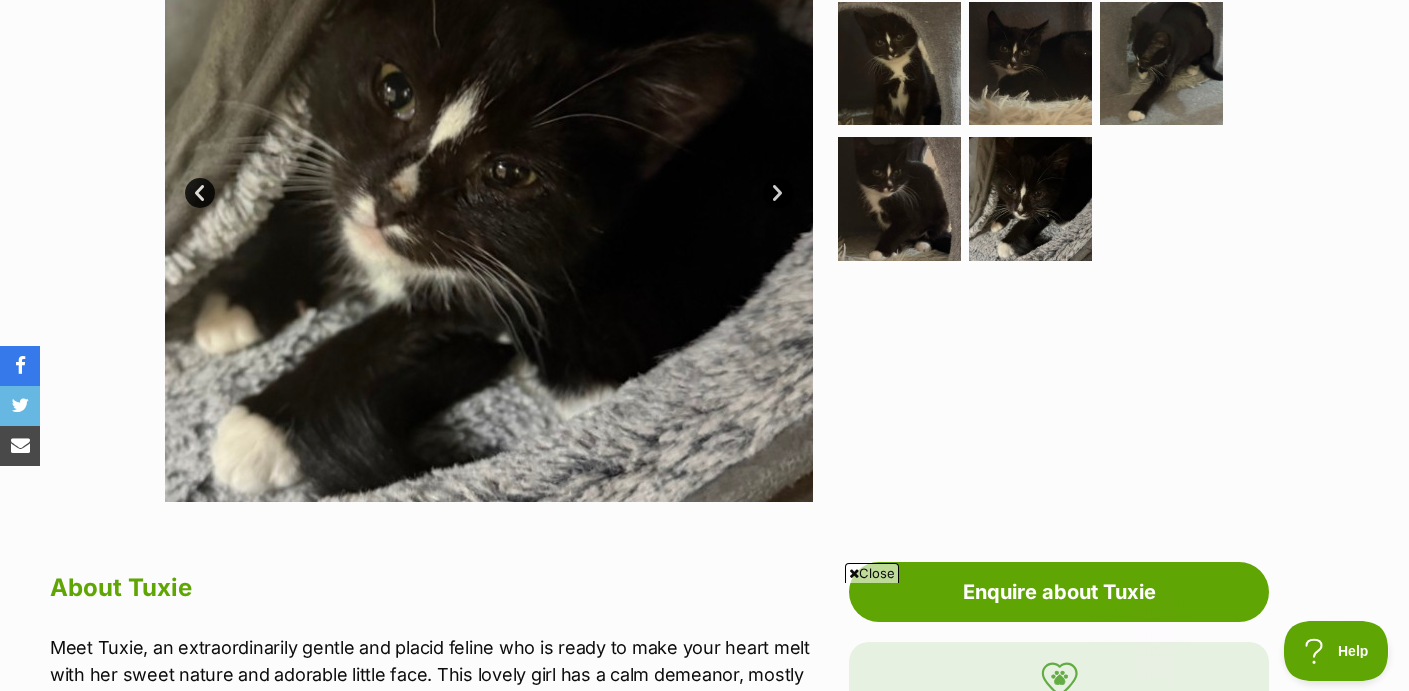 click on "Close" at bounding box center [705, 636] 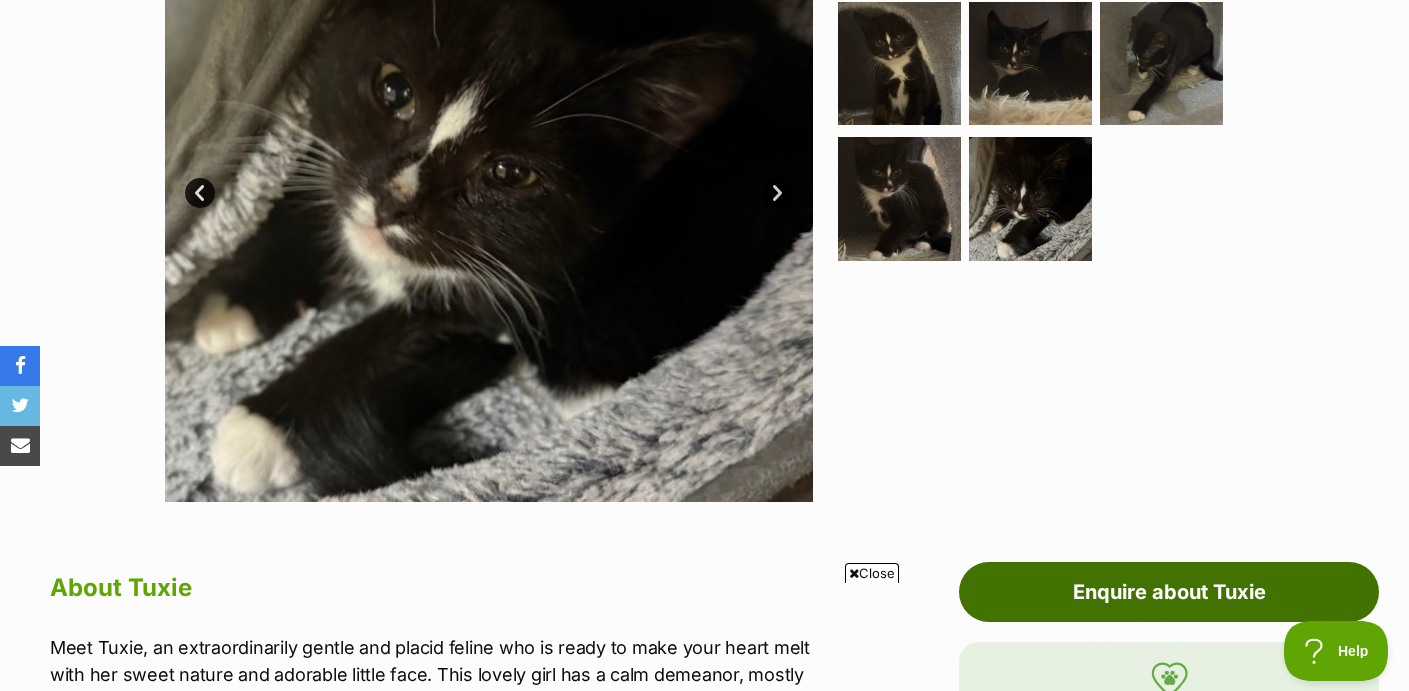scroll, scrollTop: 0, scrollLeft: 0, axis: both 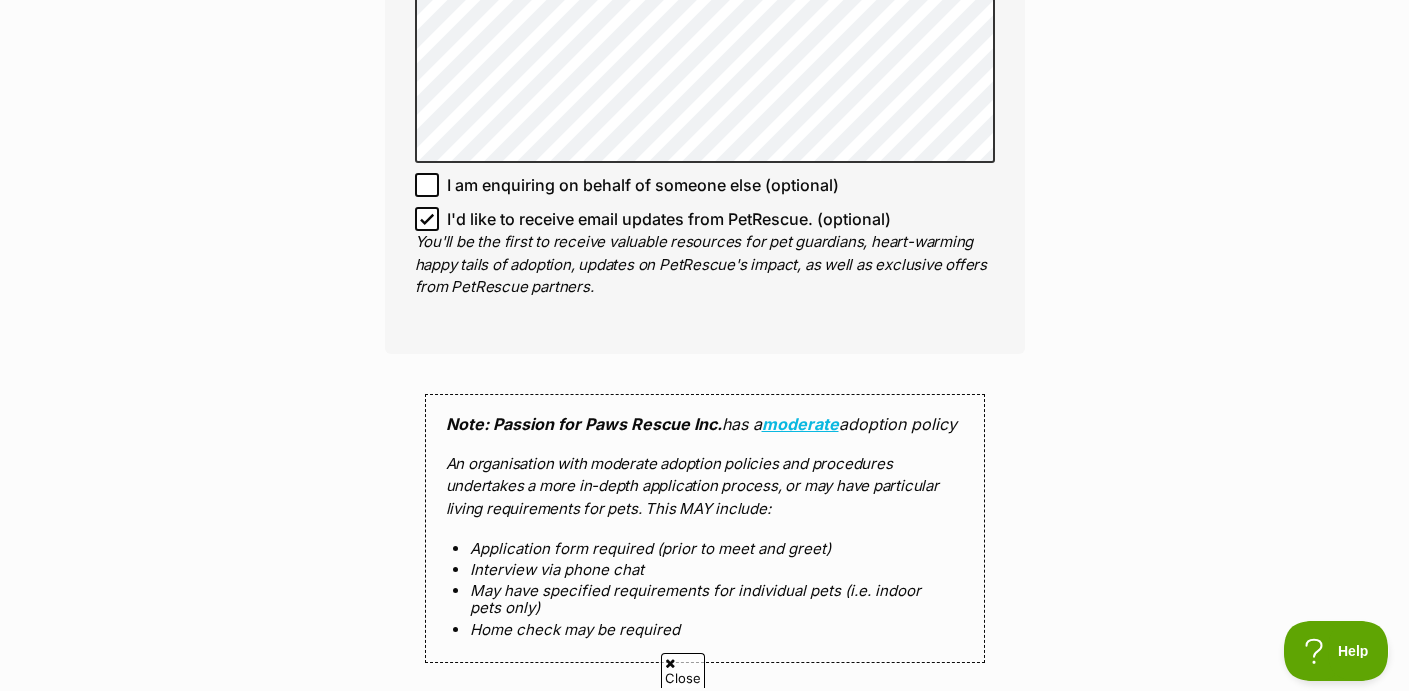 click 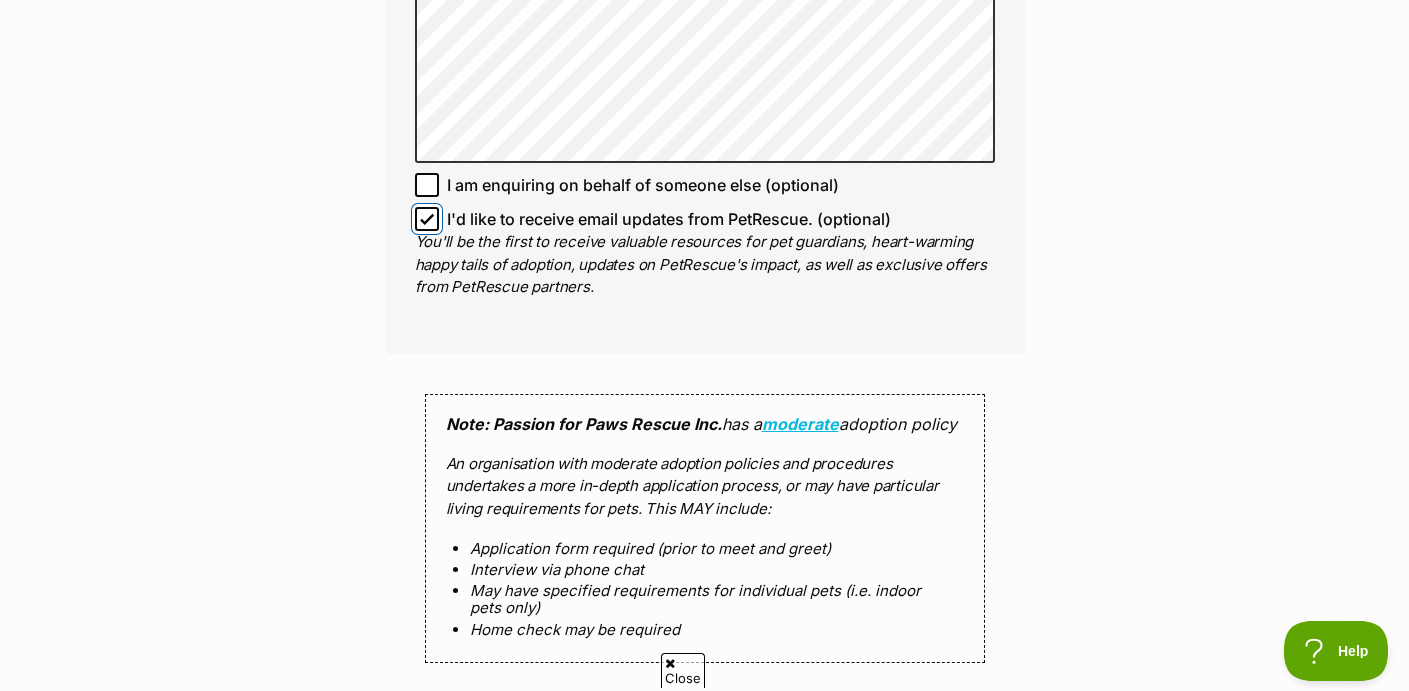 click on "I'd like to receive email updates from PetRescue. (optional)" at bounding box center [427, 219] 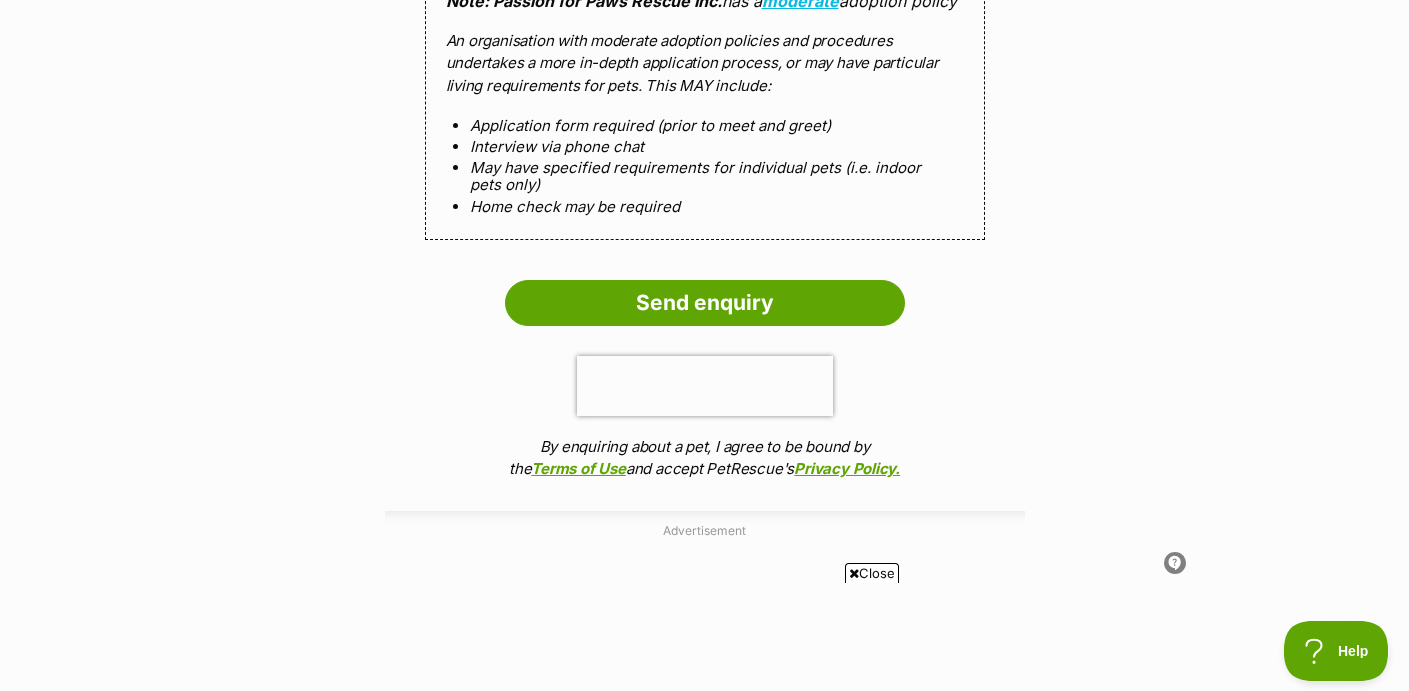 scroll, scrollTop: 1987, scrollLeft: 0, axis: vertical 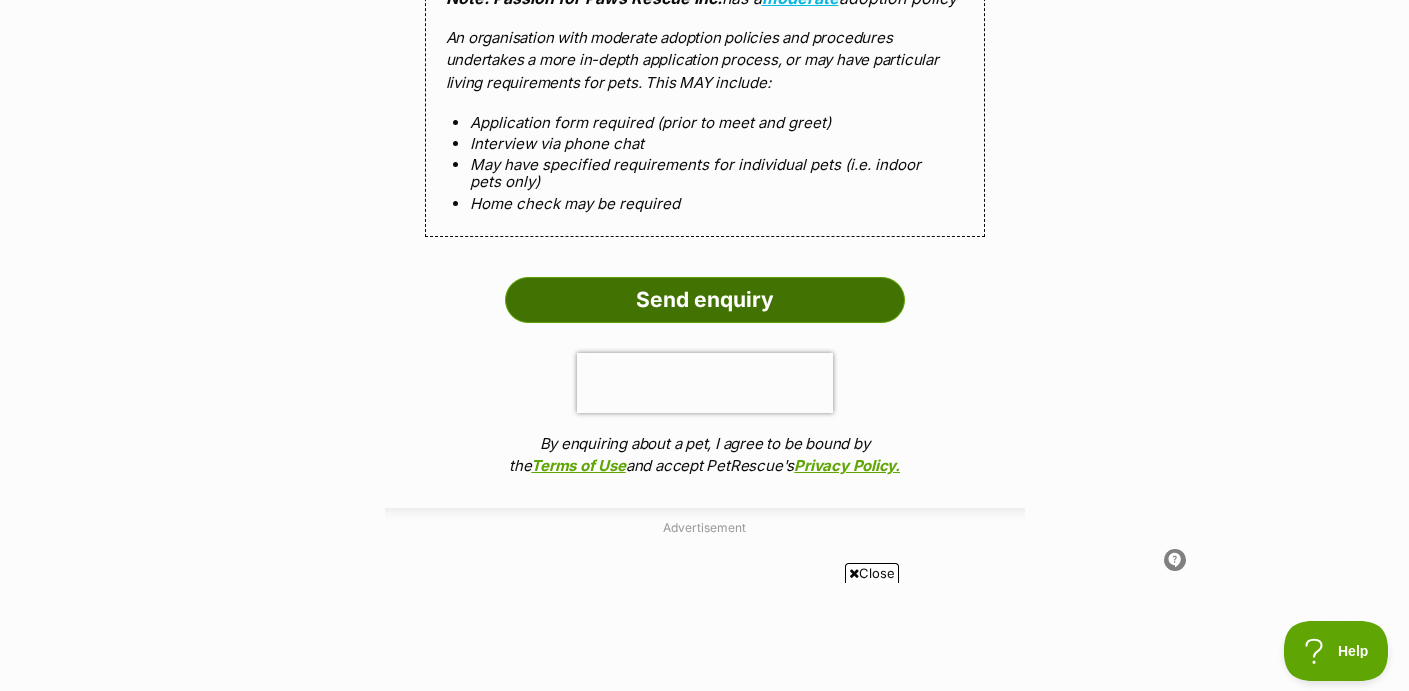 click on "Send enquiry" at bounding box center (705, 300) 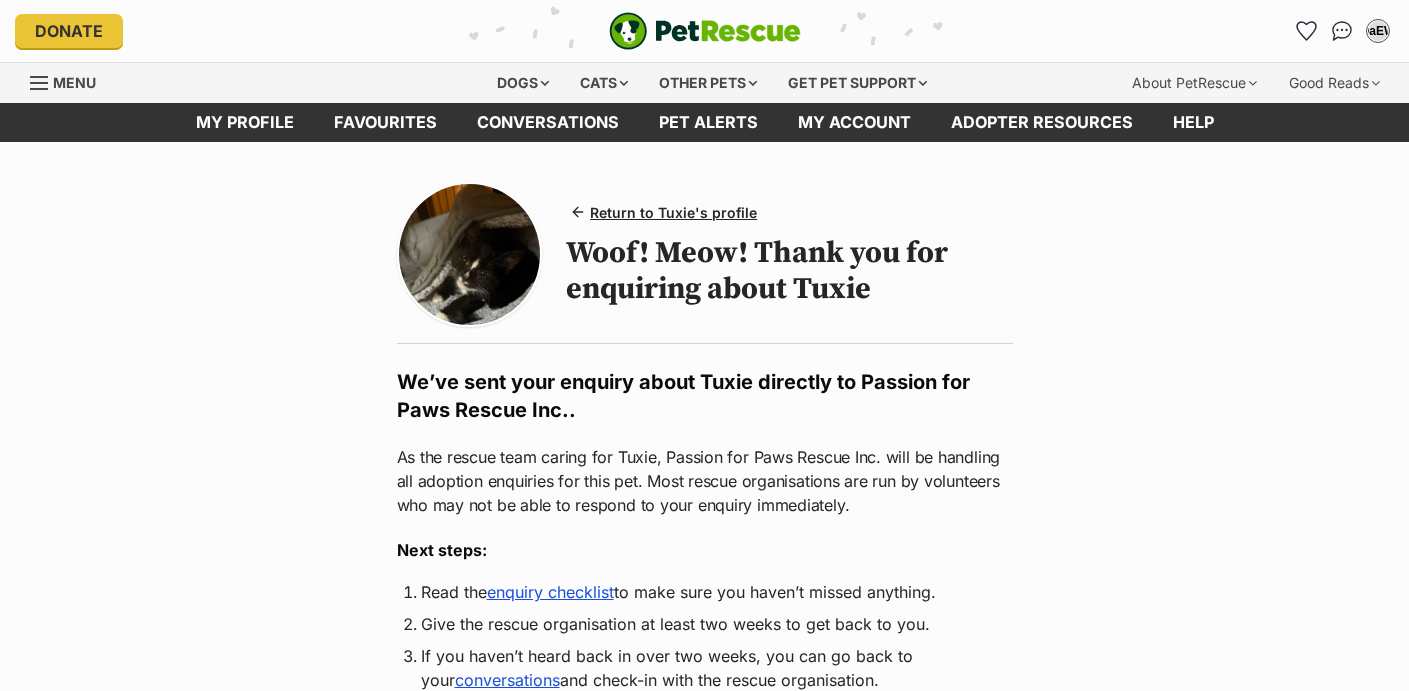 scroll, scrollTop: 0, scrollLeft: 0, axis: both 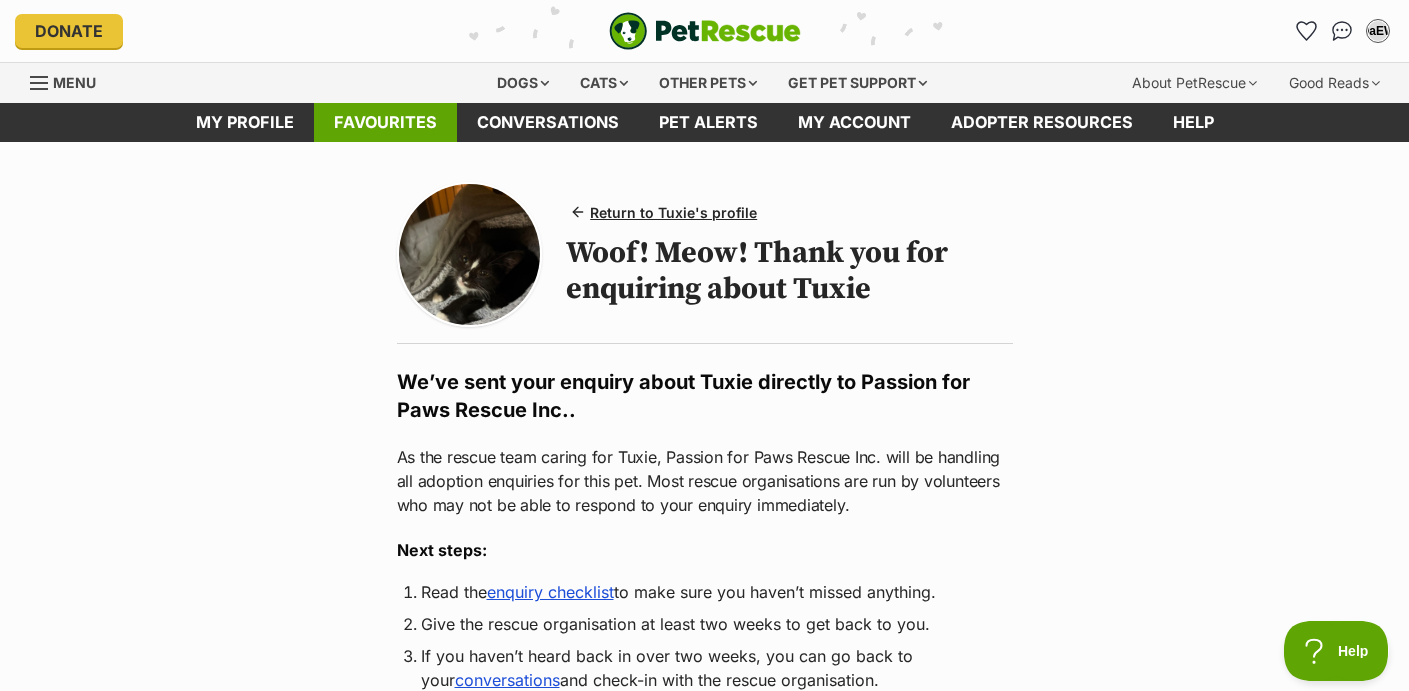 click on "Favourites" at bounding box center (385, 122) 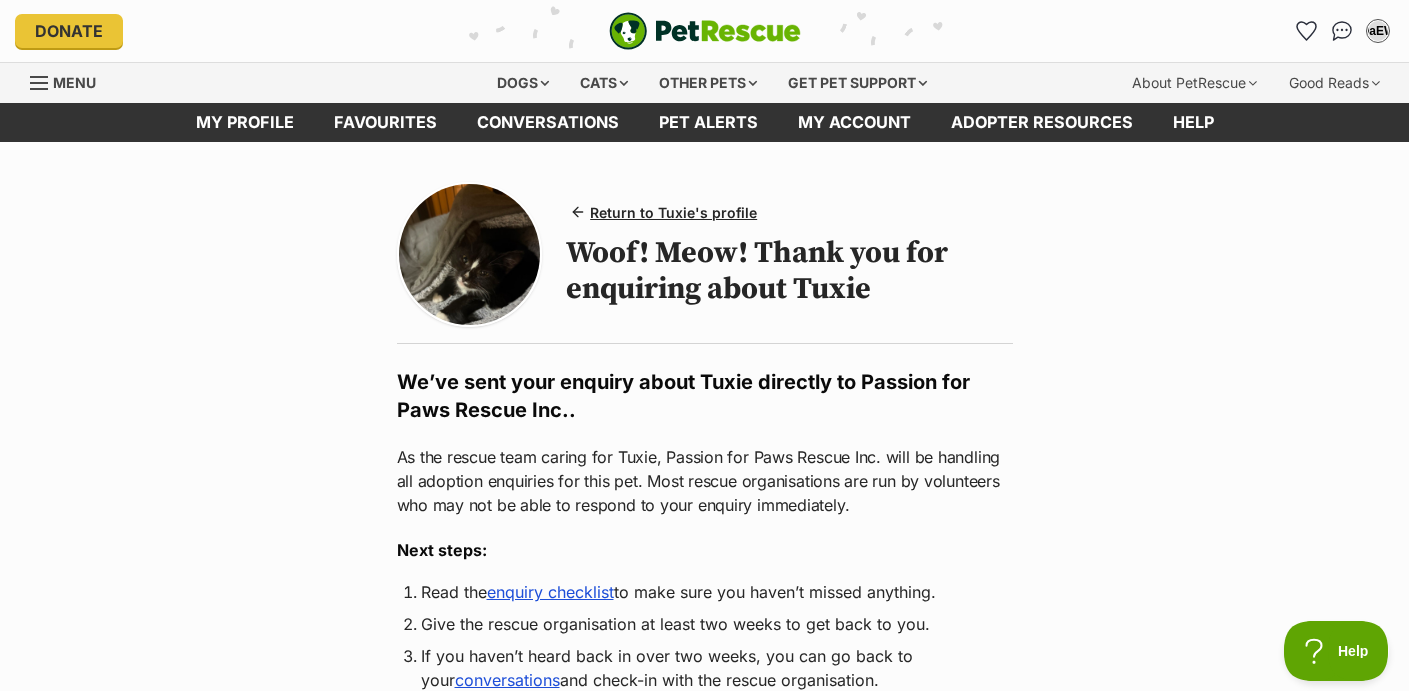 scroll, scrollTop: 0, scrollLeft: 0, axis: both 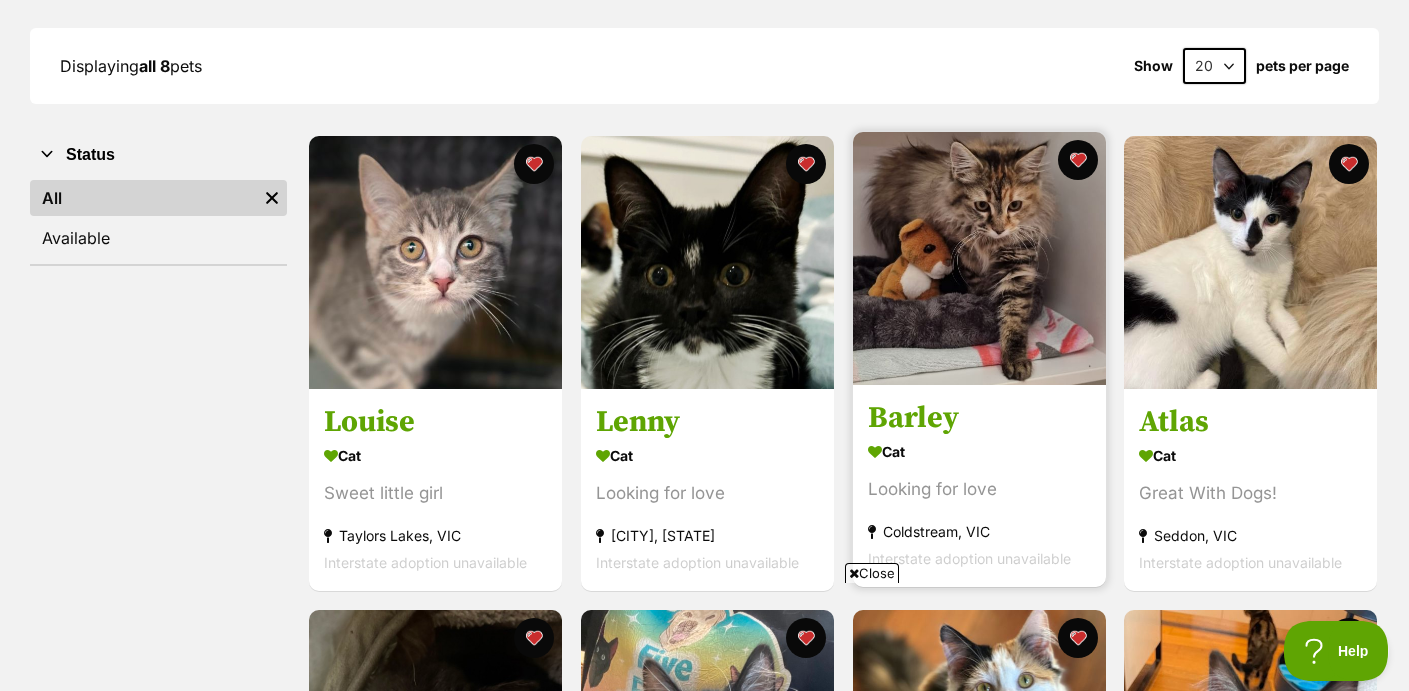 click at bounding box center [979, 258] 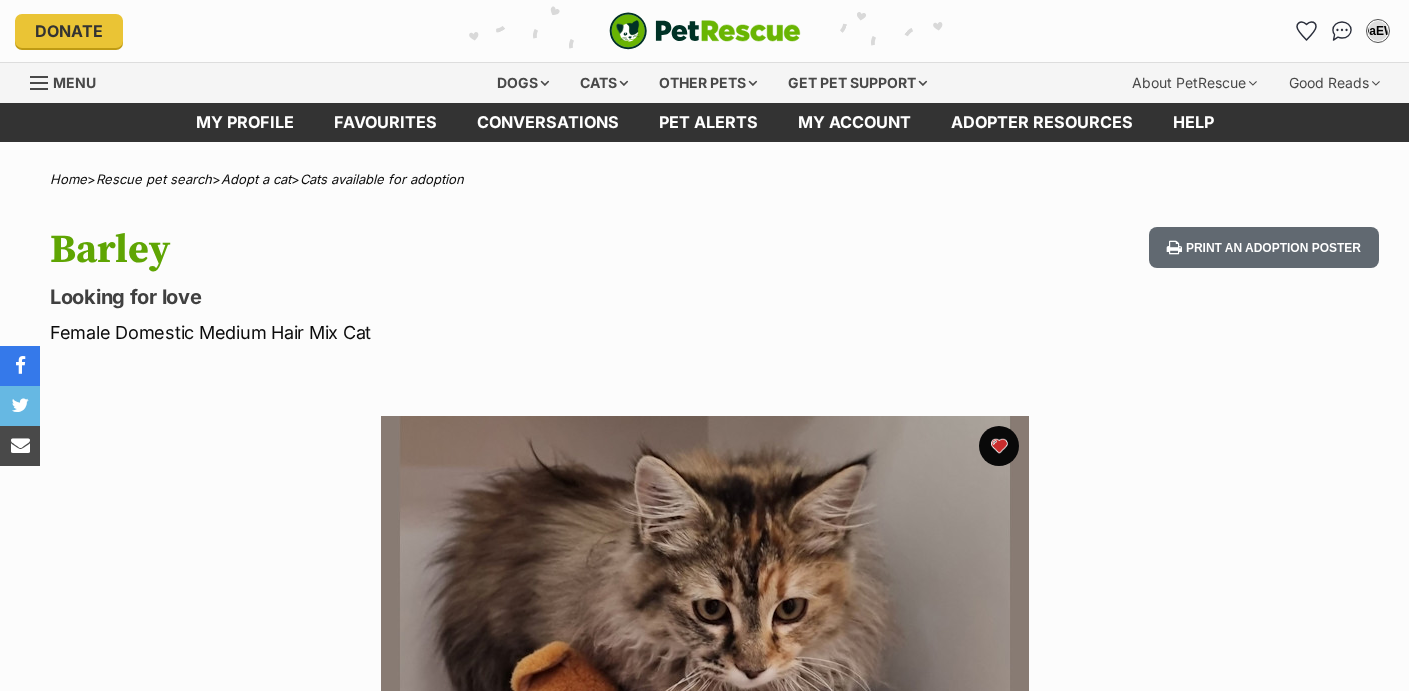 scroll, scrollTop: 0, scrollLeft: 0, axis: both 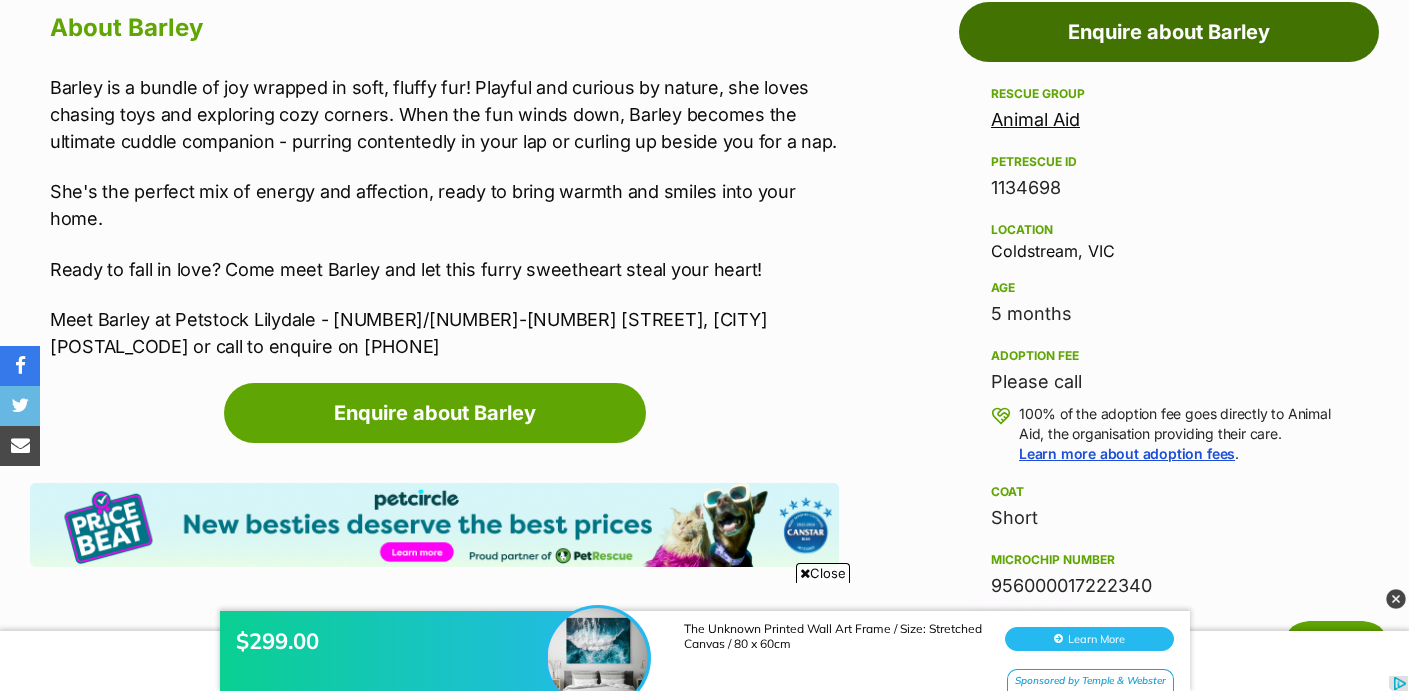 click on "Enquire about Barley" at bounding box center (1169, 32) 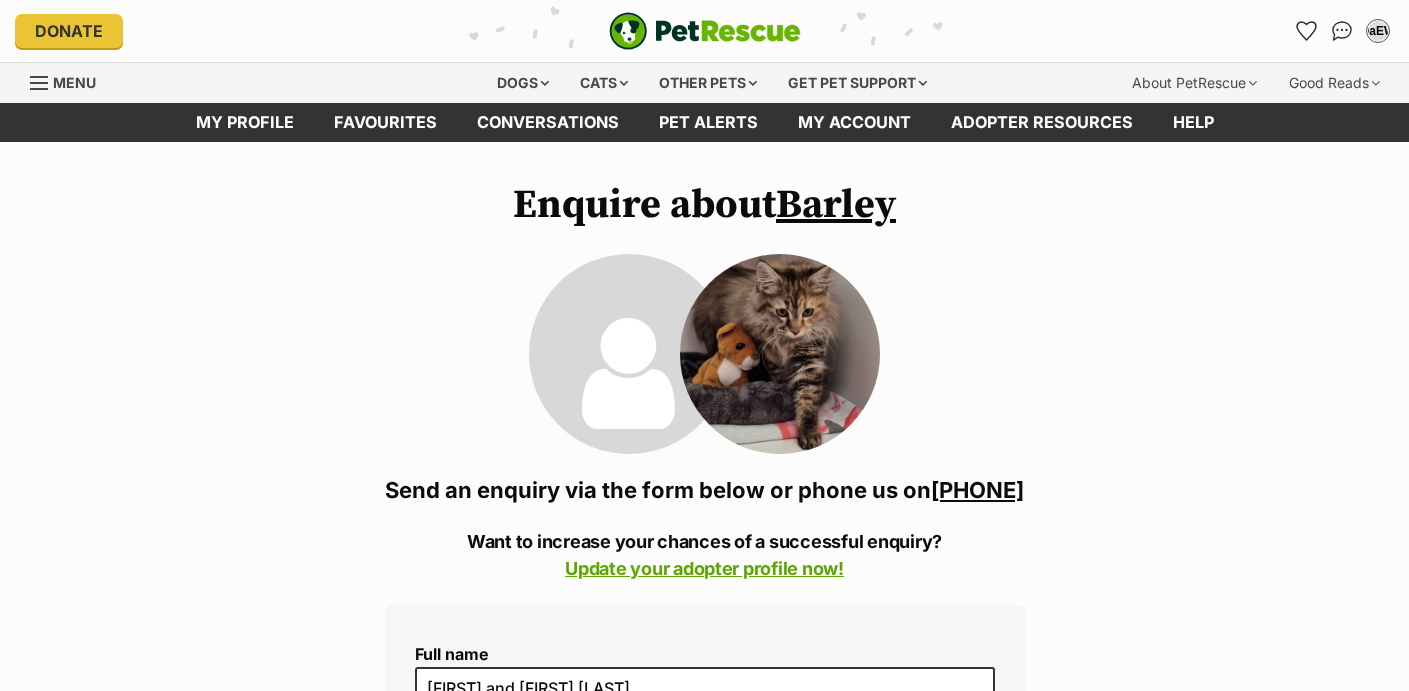 scroll, scrollTop: 0, scrollLeft: 0, axis: both 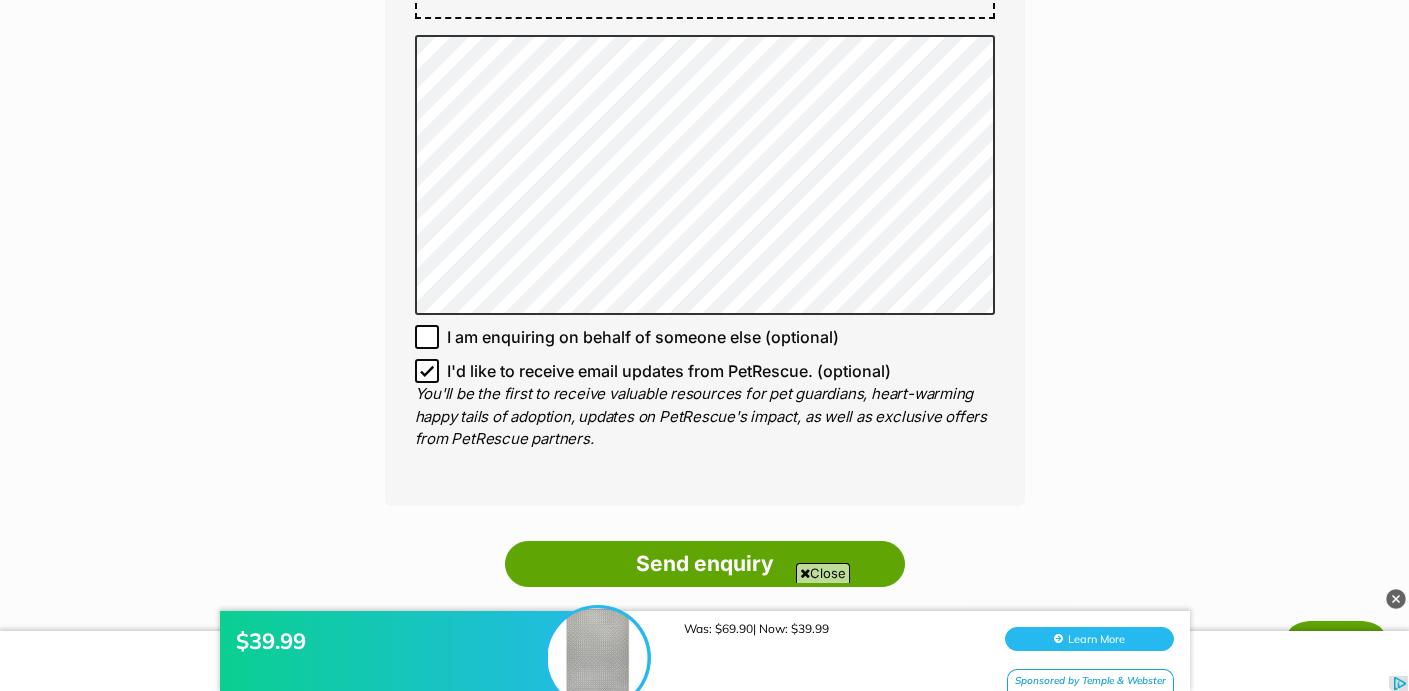 drag, startPoint x: 1400, startPoint y: 602, endPoint x: 1404, endPoint y: 38, distance: 564.01416 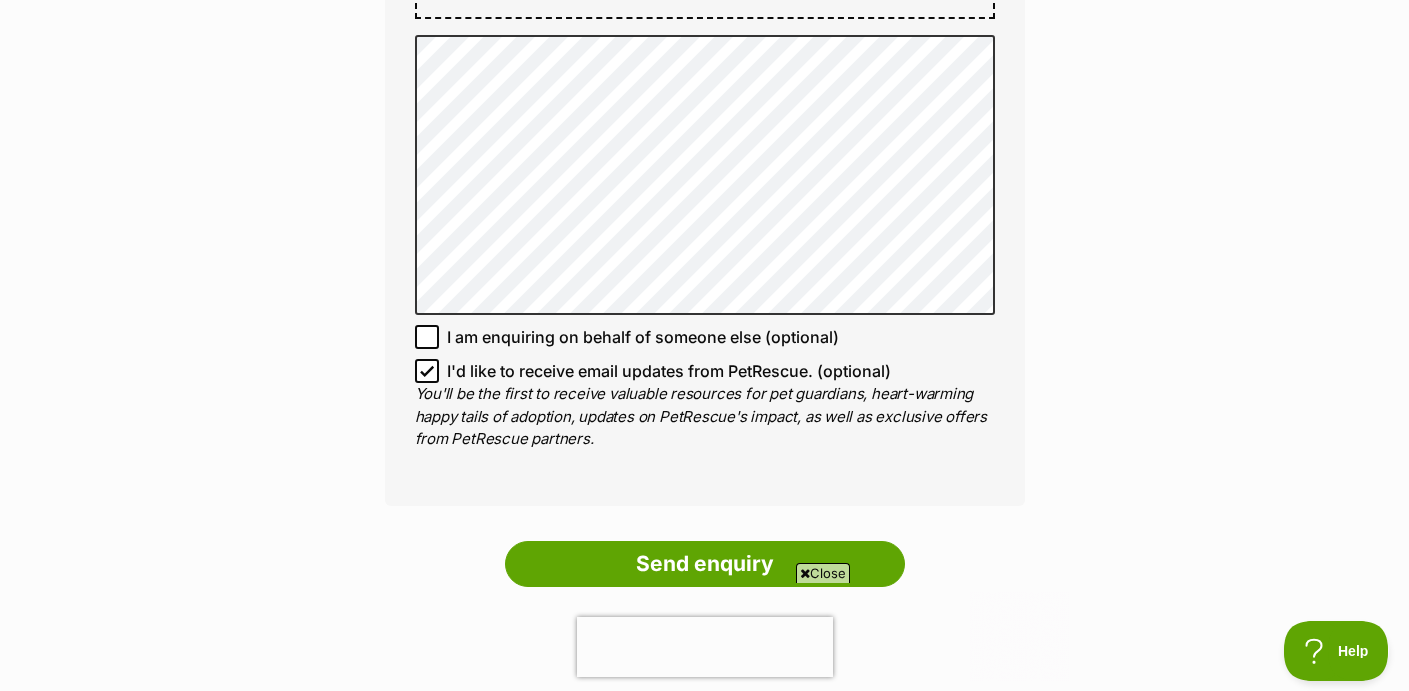 click on "Close" at bounding box center (823, 573) 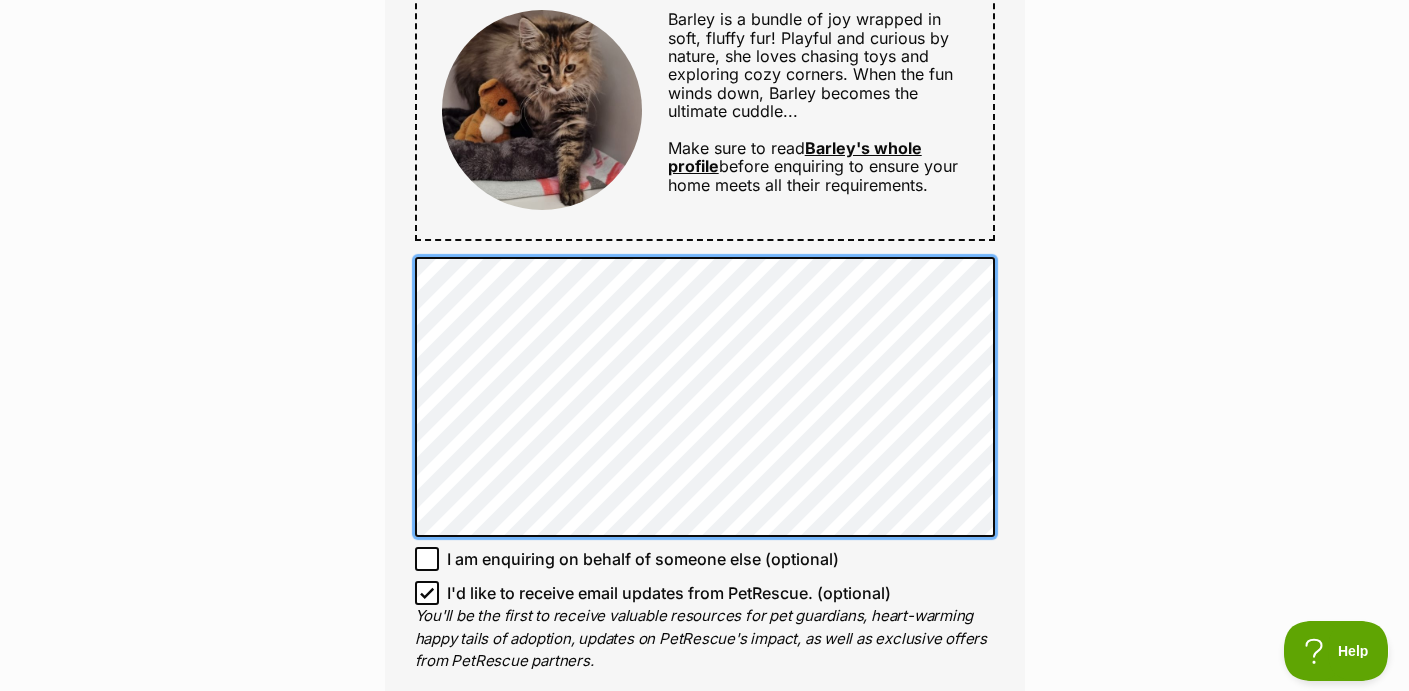 scroll, scrollTop: 1155, scrollLeft: 0, axis: vertical 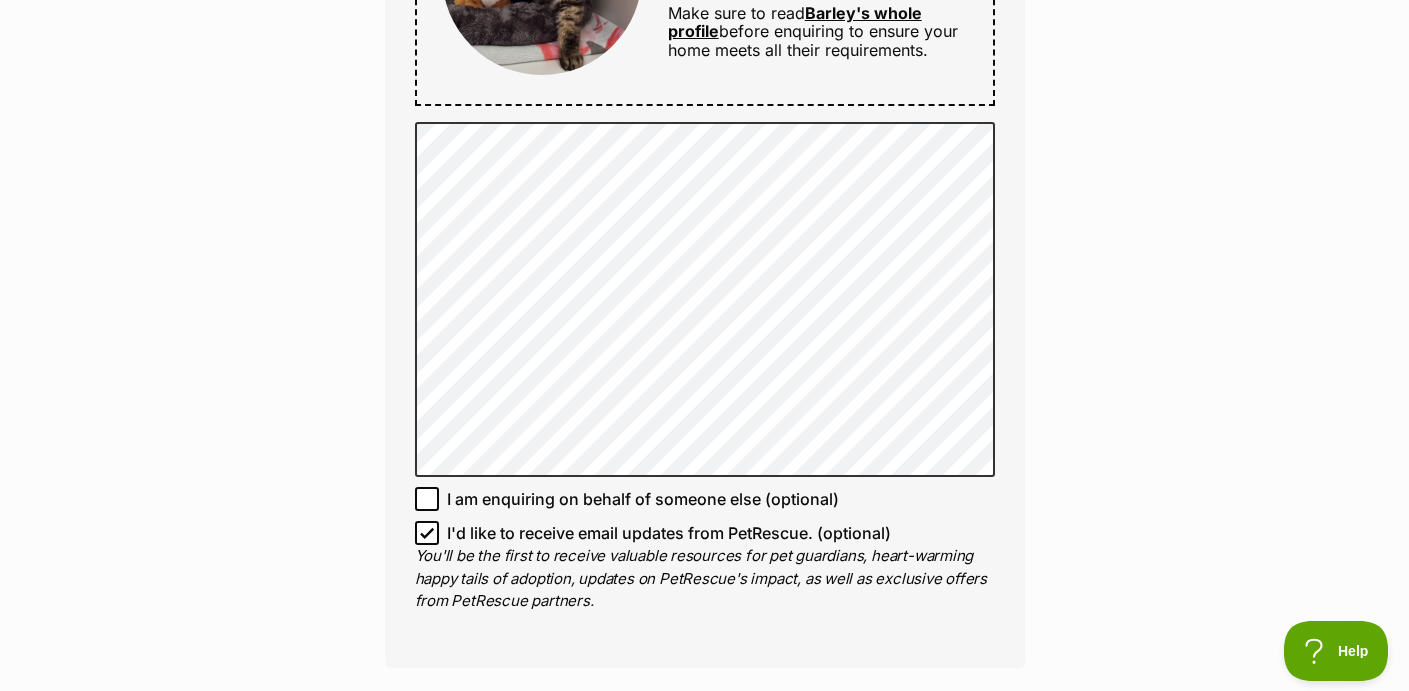 click 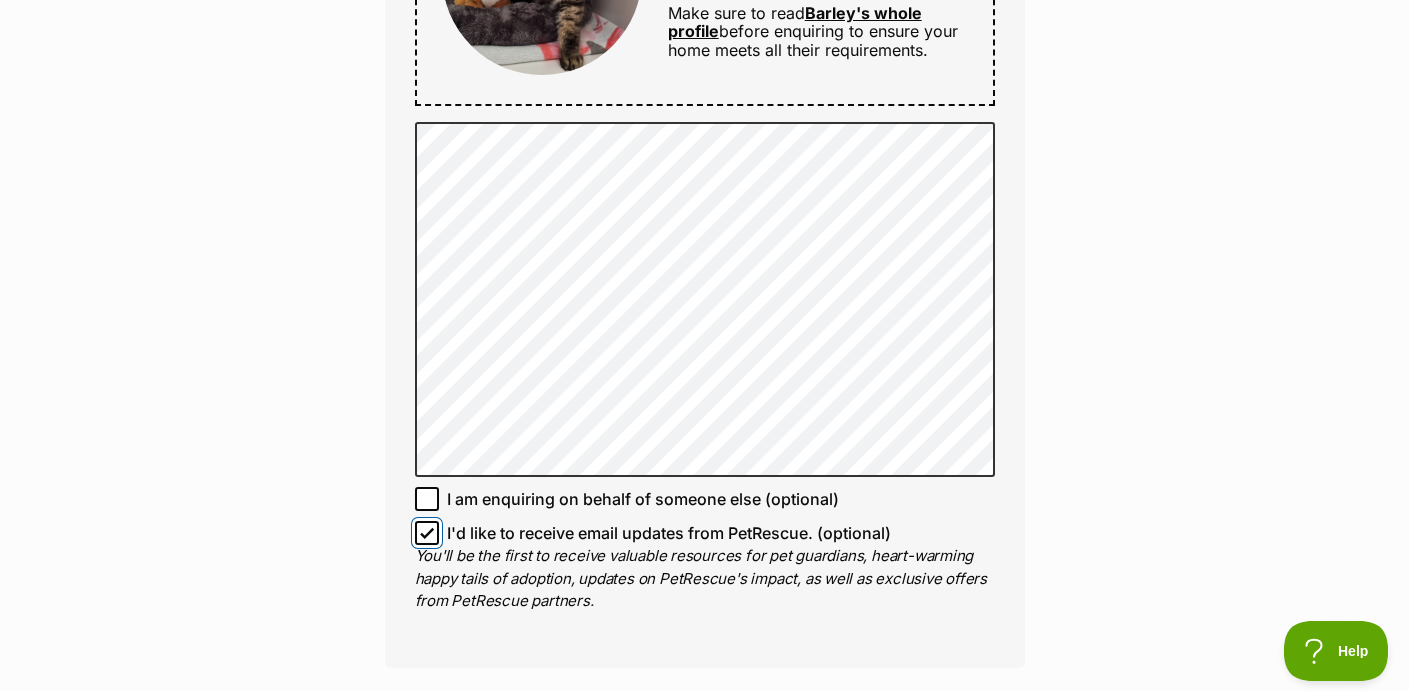 click on "I'd like to receive email updates from PetRescue. (optional)" at bounding box center [427, 533] 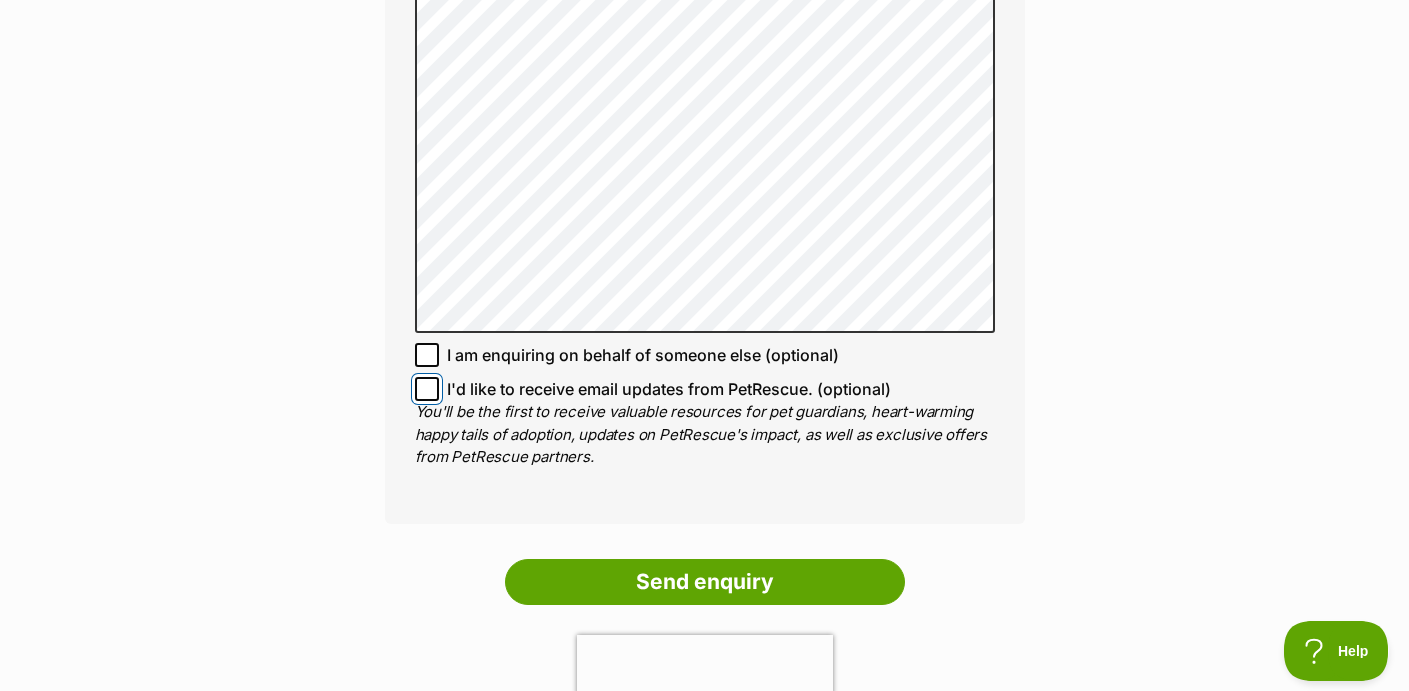 scroll, scrollTop: 1703, scrollLeft: 0, axis: vertical 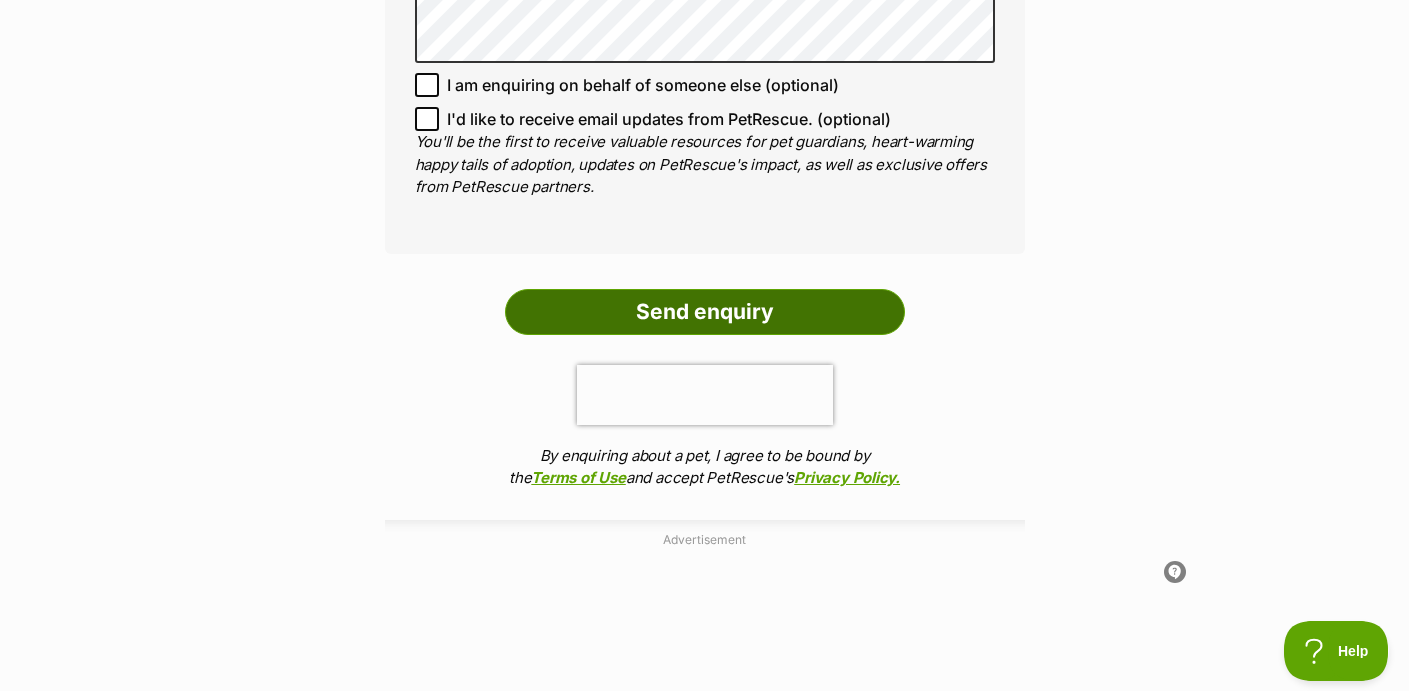 click on "Send enquiry" at bounding box center (705, 312) 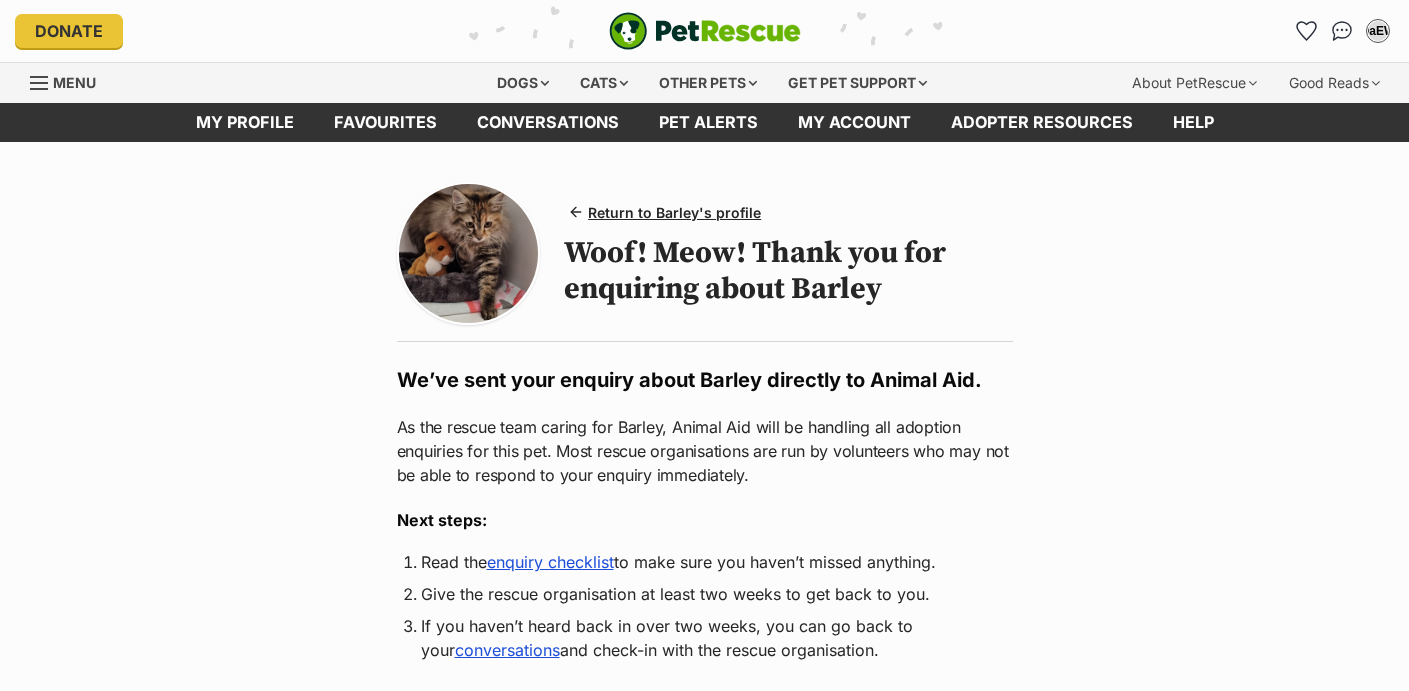 scroll, scrollTop: 0, scrollLeft: 0, axis: both 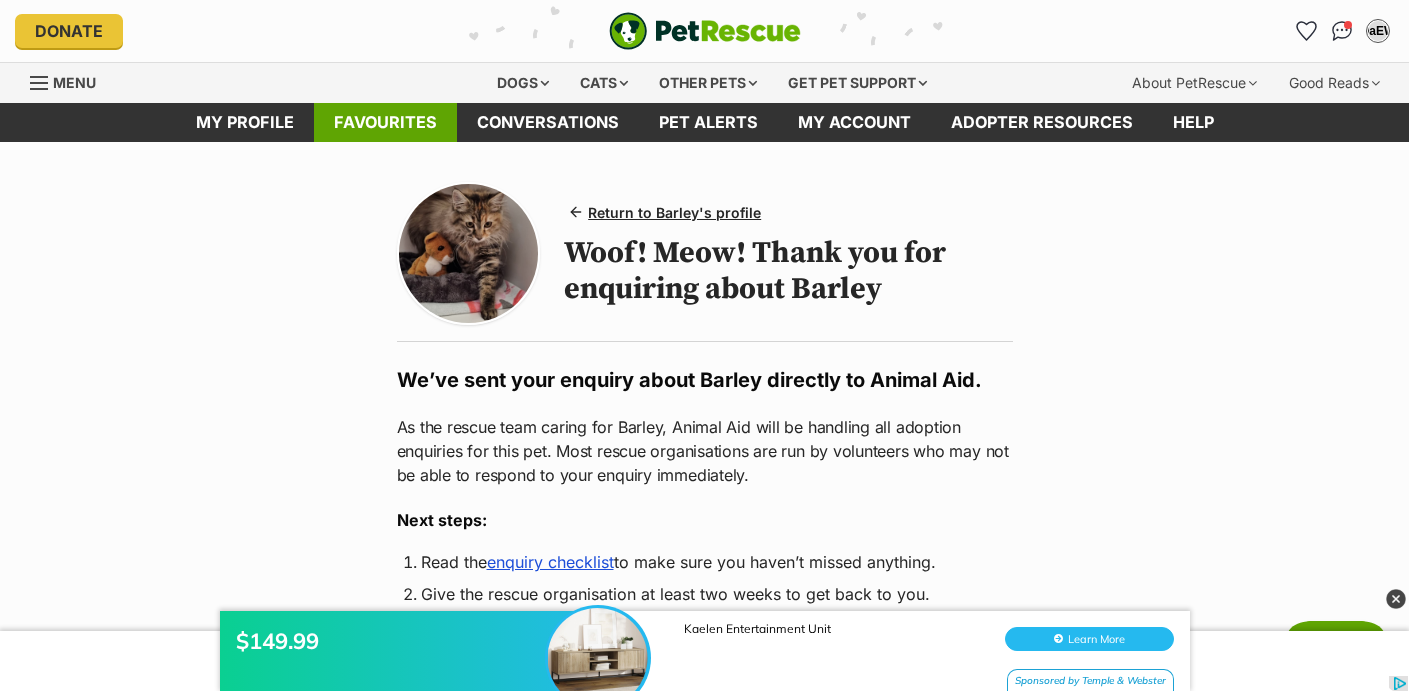 click on "Favourites" at bounding box center [385, 122] 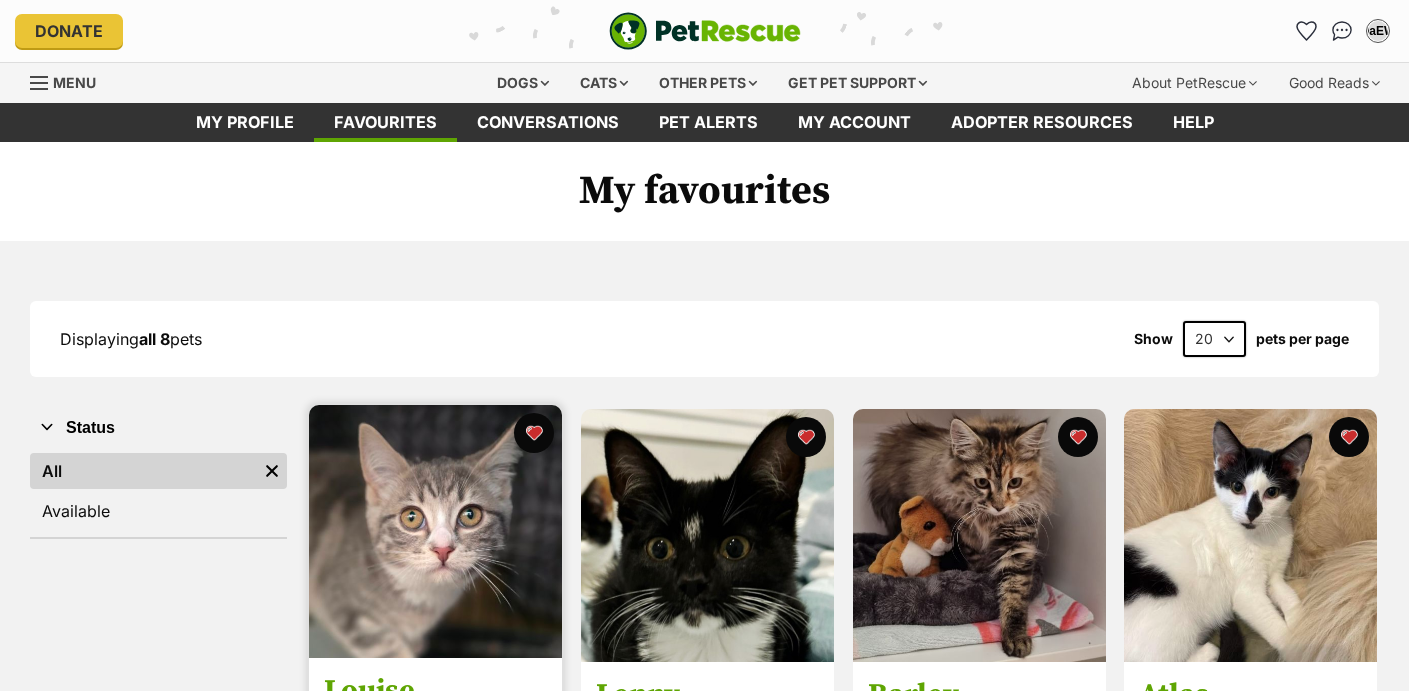 scroll, scrollTop: 0, scrollLeft: 0, axis: both 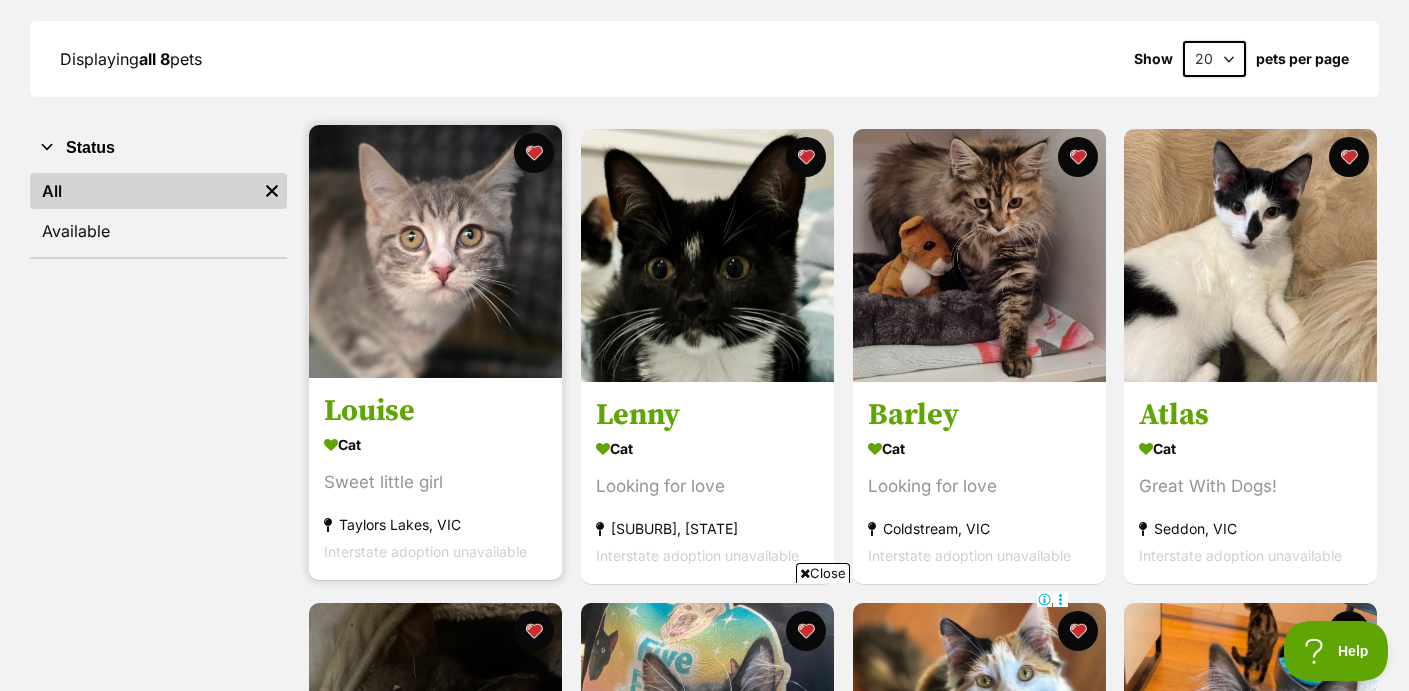 click at bounding box center [435, 251] 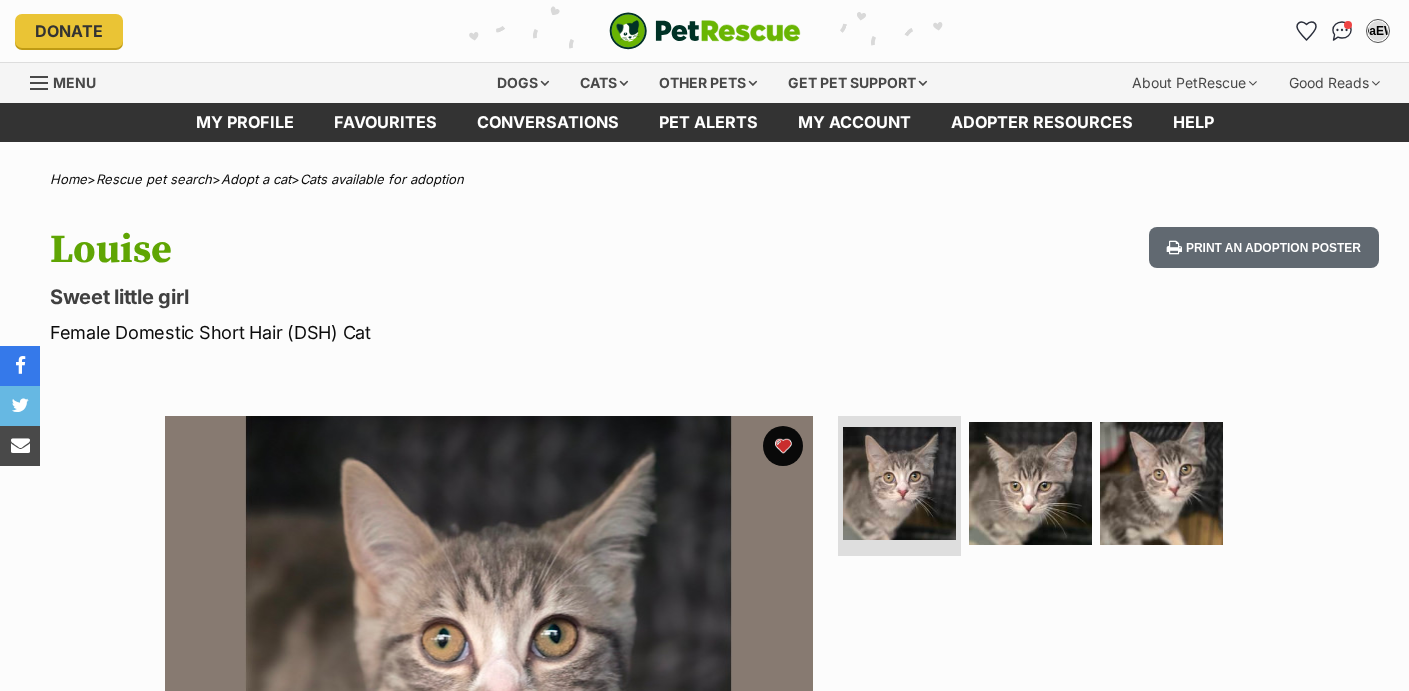 scroll, scrollTop: 0, scrollLeft: 0, axis: both 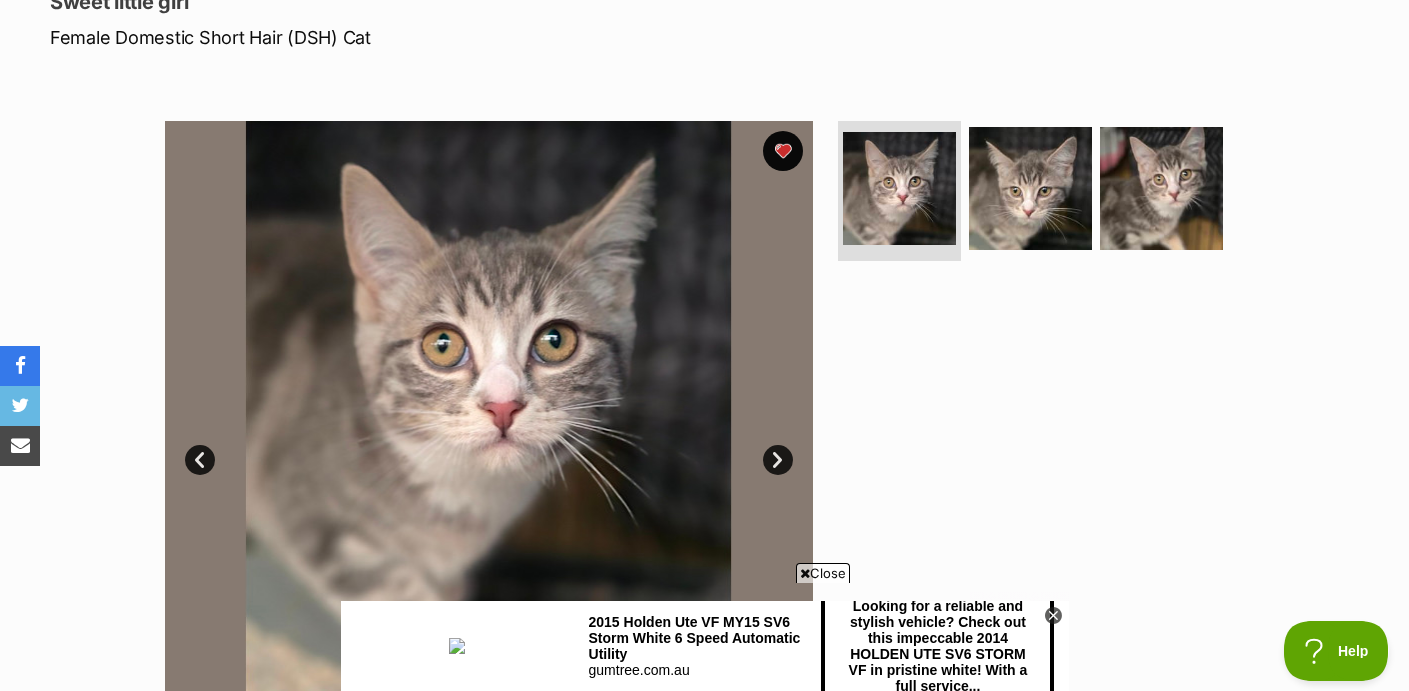 click on "Next" at bounding box center (778, 460) 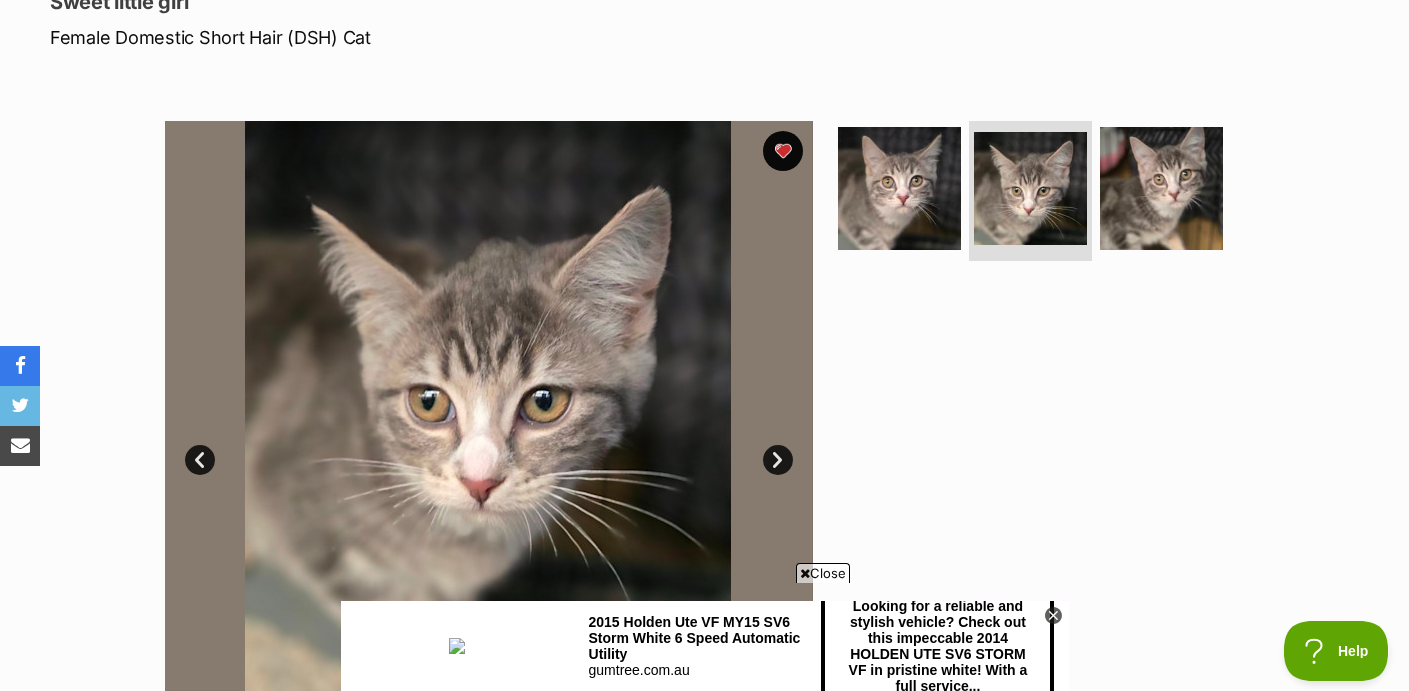 click on "Next" at bounding box center (778, 460) 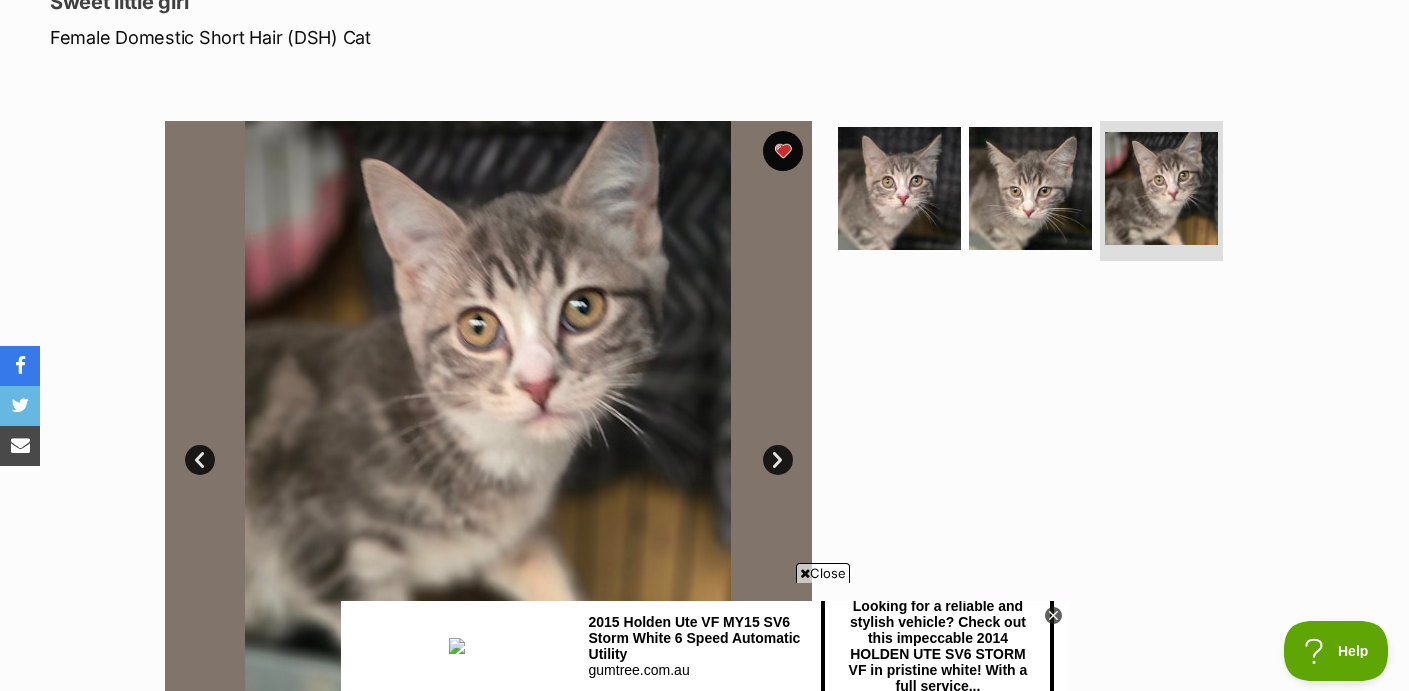click on "Next" at bounding box center [778, 460] 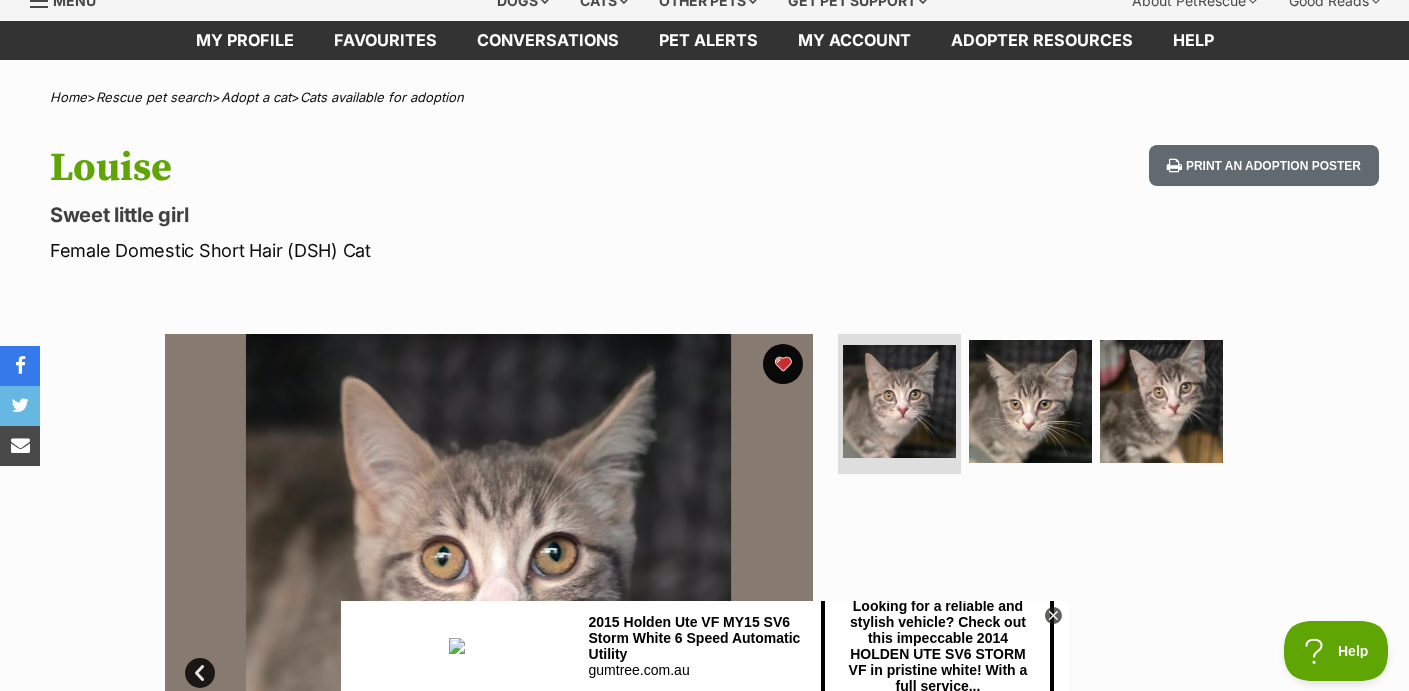 scroll, scrollTop: 0, scrollLeft: 0, axis: both 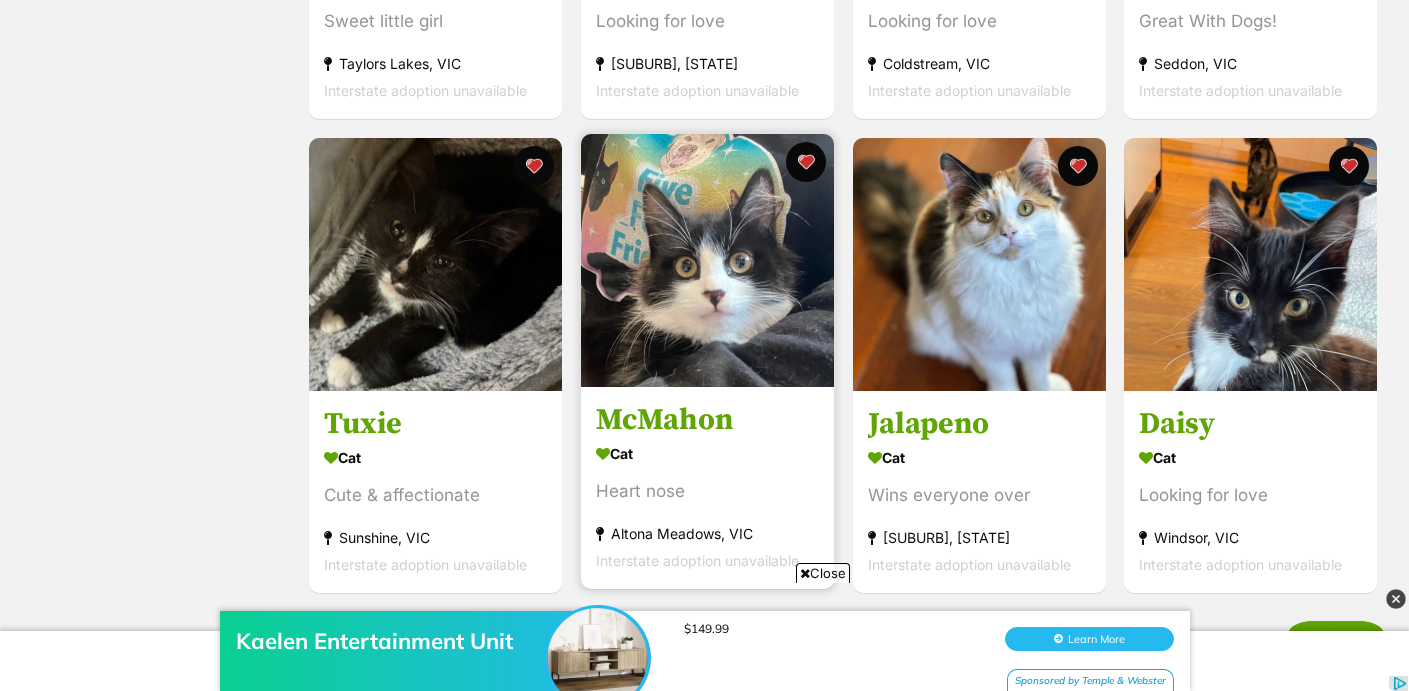 click at bounding box center [707, 260] 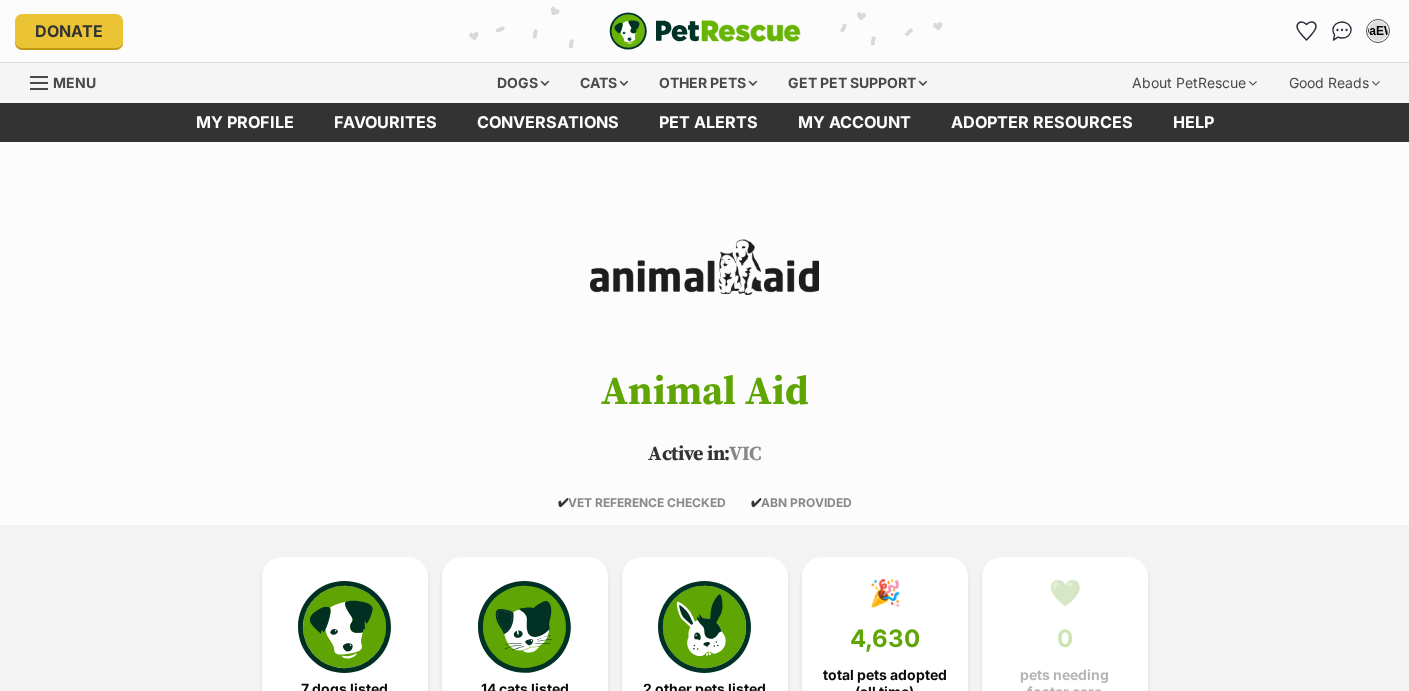 scroll, scrollTop: 0, scrollLeft: 0, axis: both 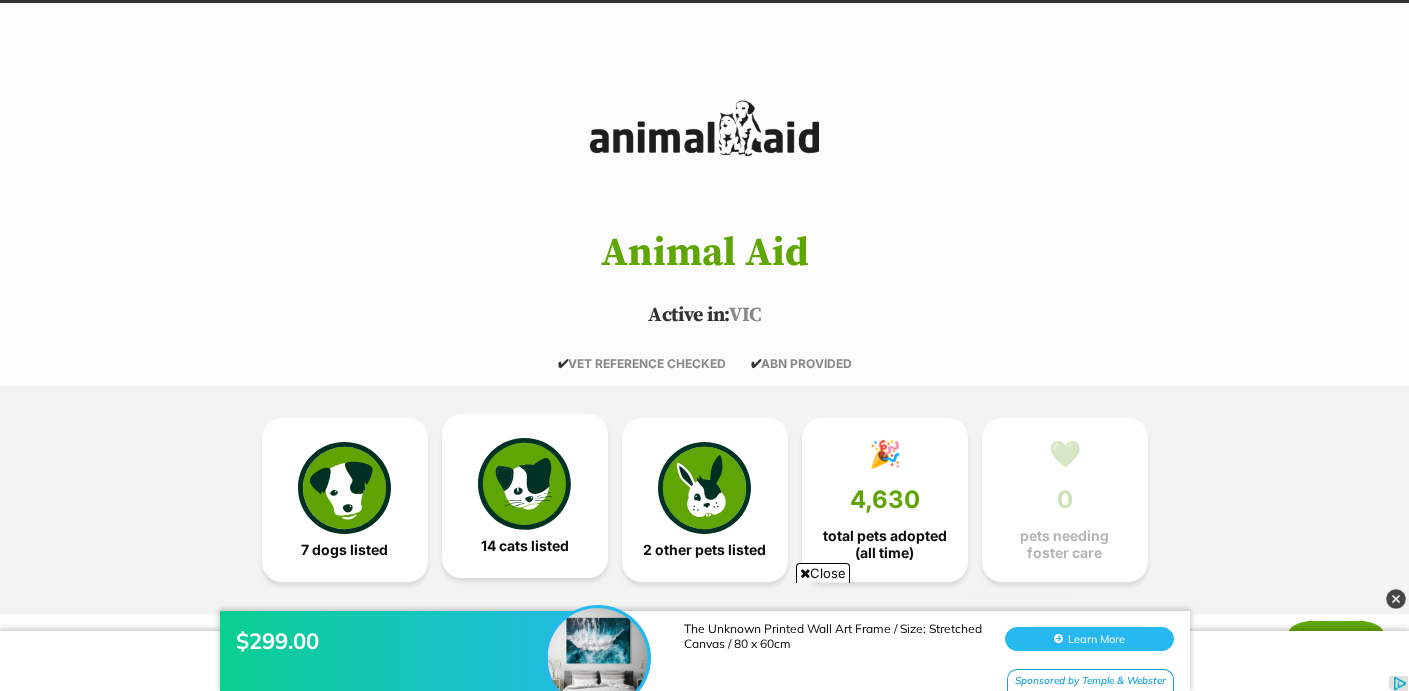 click at bounding box center (524, 484) 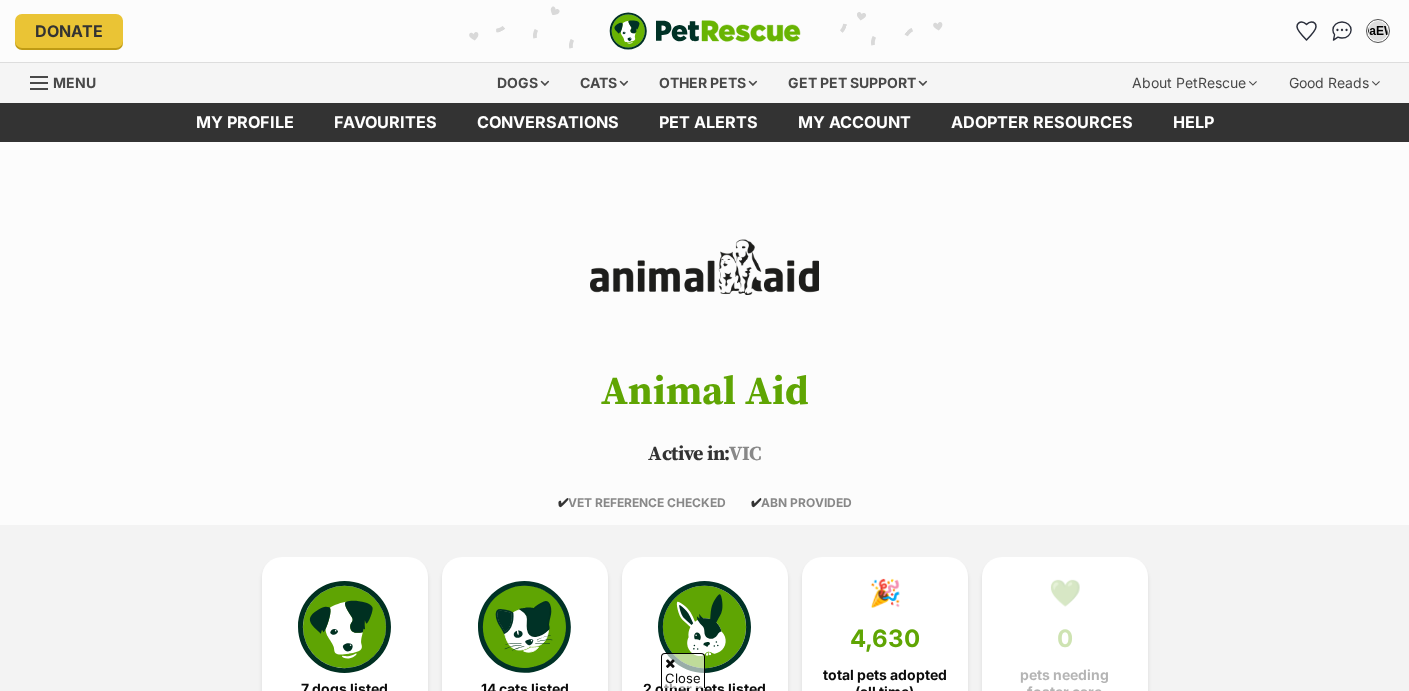 scroll, scrollTop: 1013, scrollLeft: 0, axis: vertical 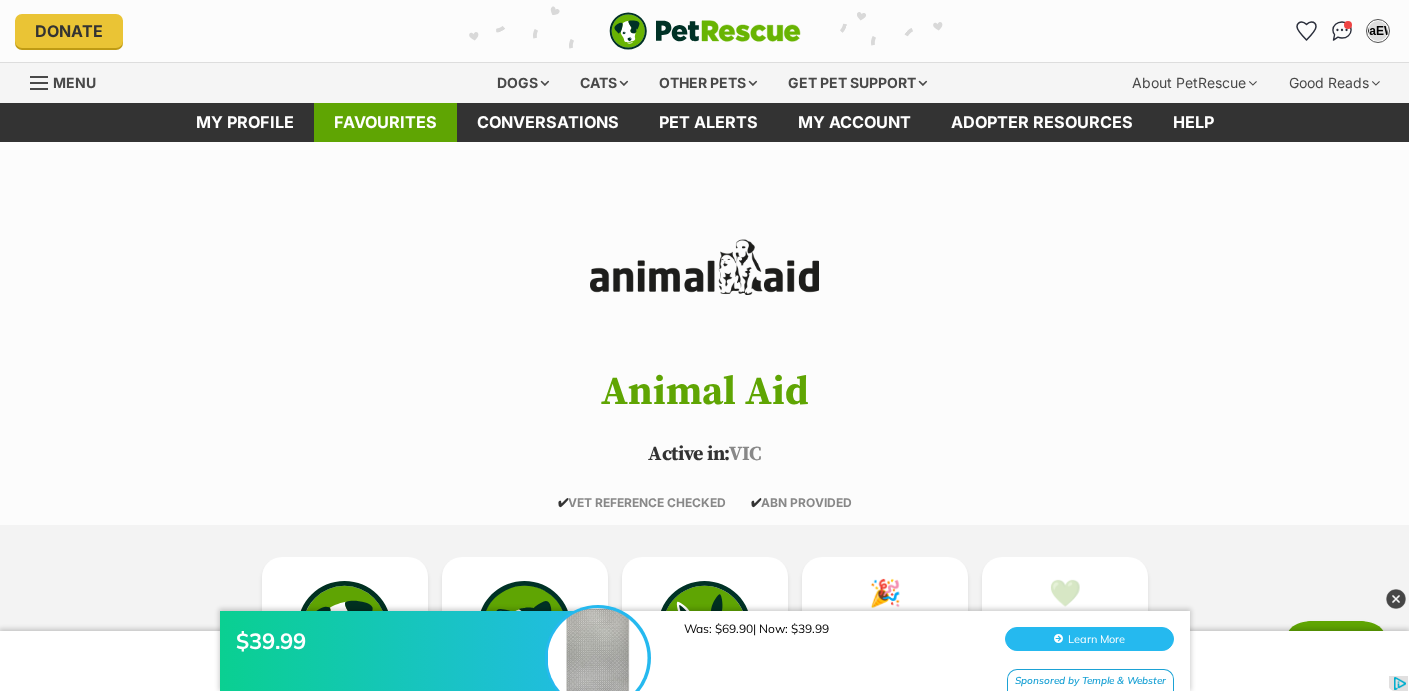 click on "Favourites" at bounding box center (385, 122) 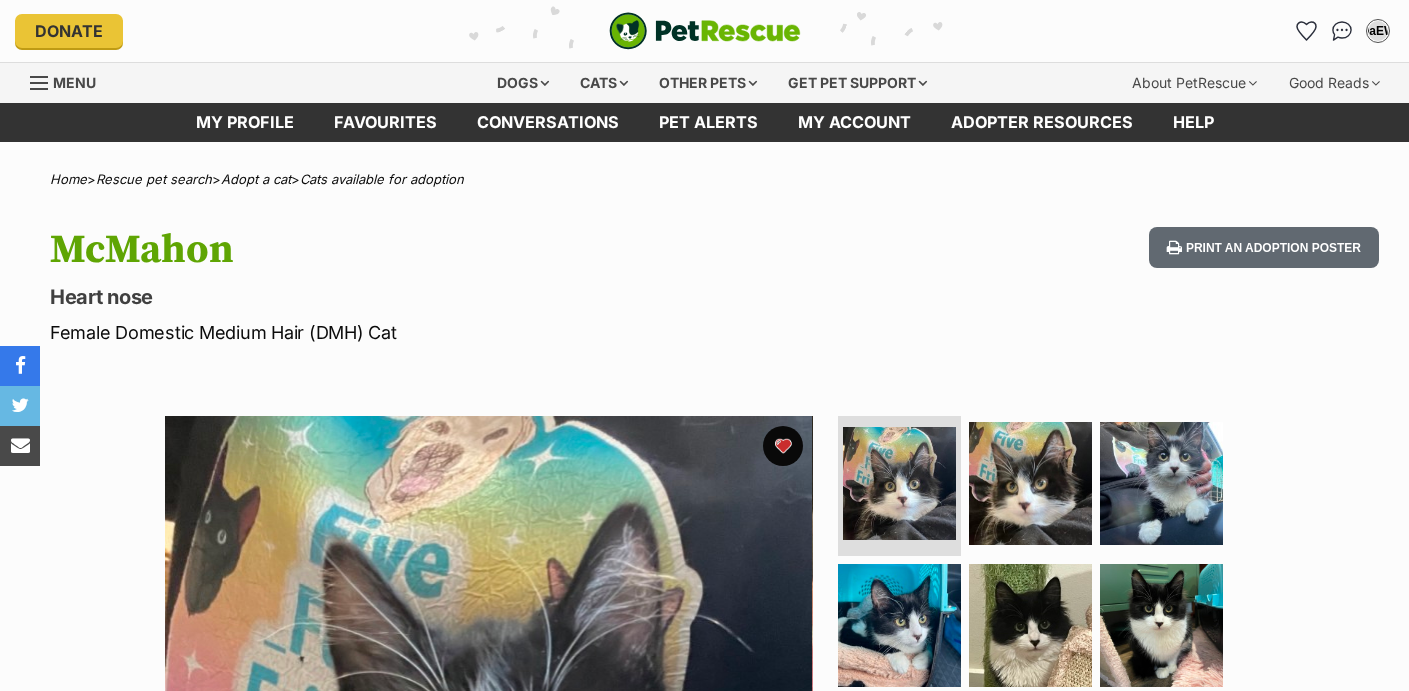 scroll, scrollTop: 0, scrollLeft: 0, axis: both 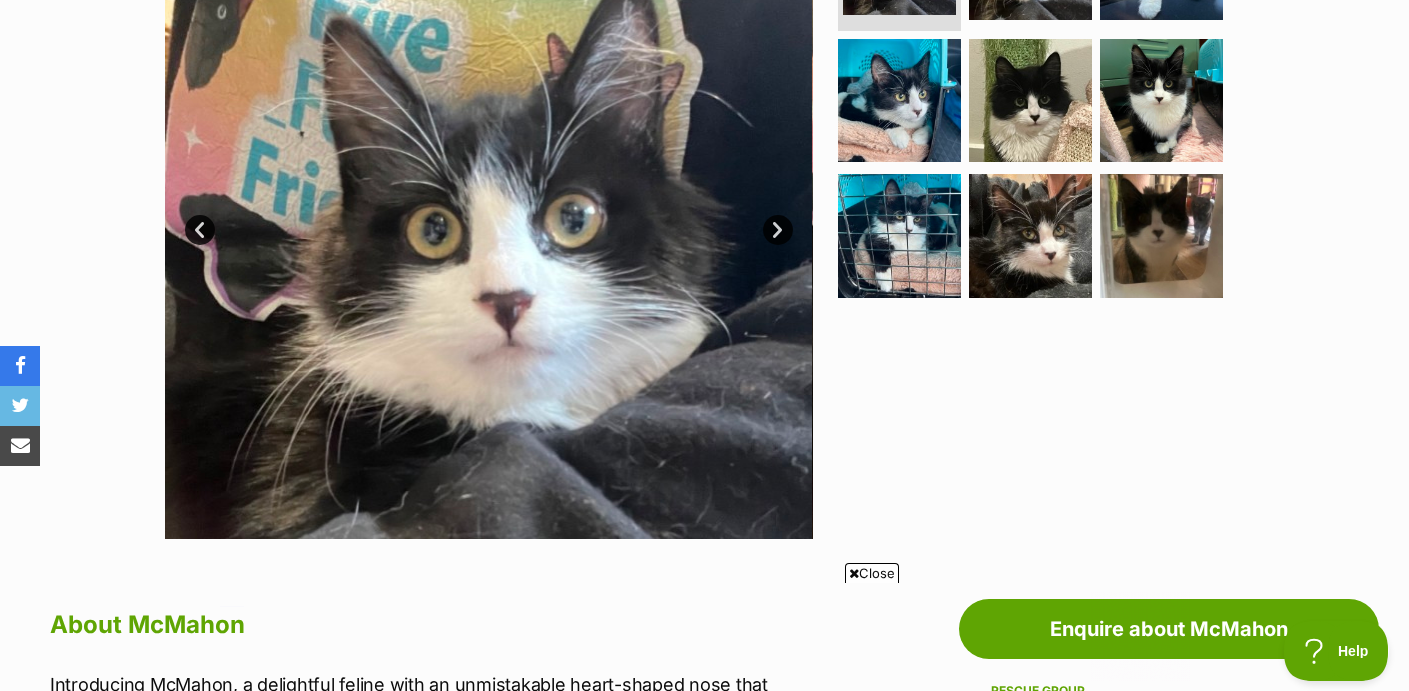 click on "Next" at bounding box center (778, 230) 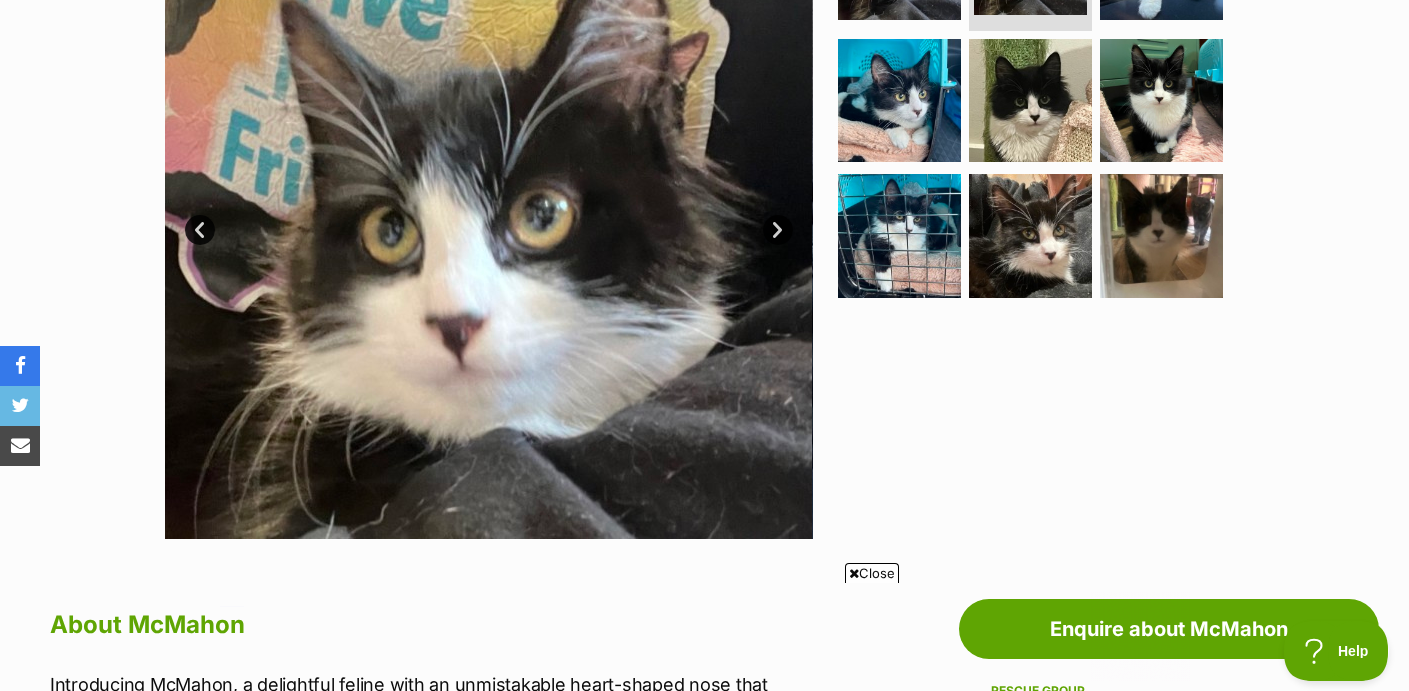 click on "Next" at bounding box center [778, 230] 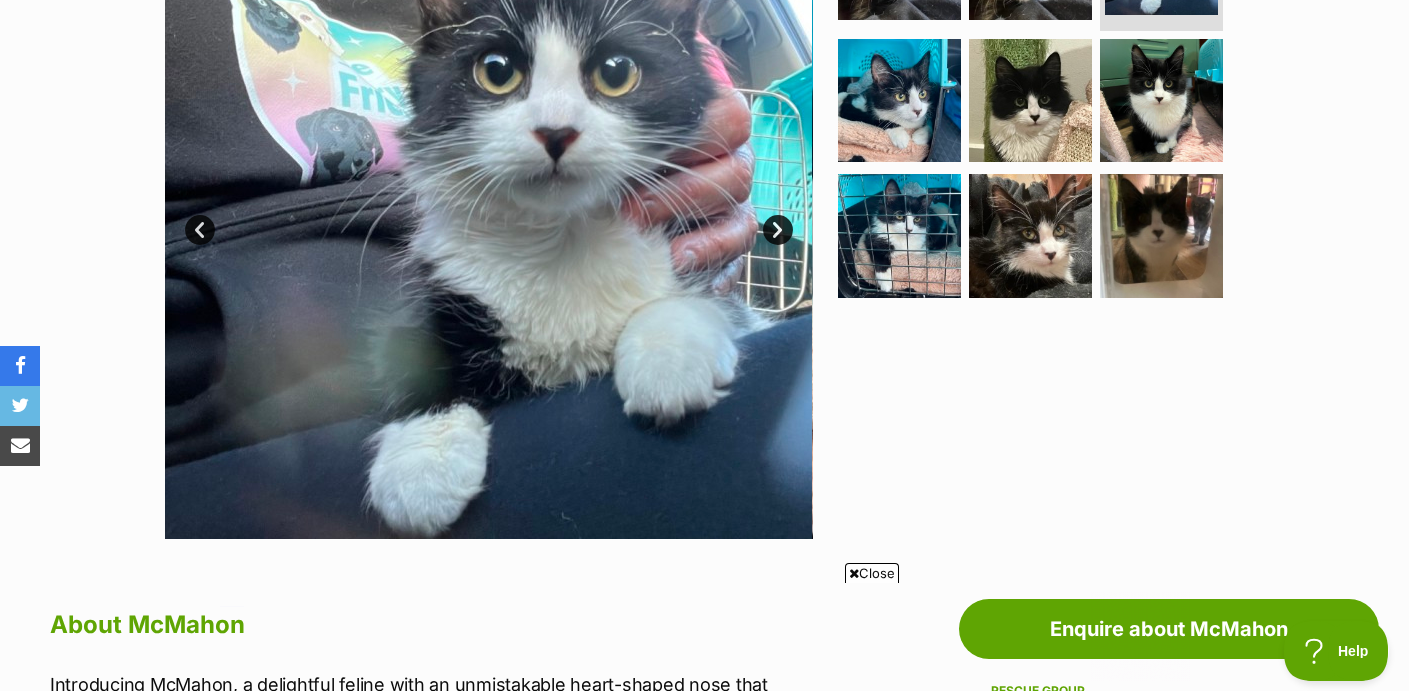 click on "Next" at bounding box center (778, 230) 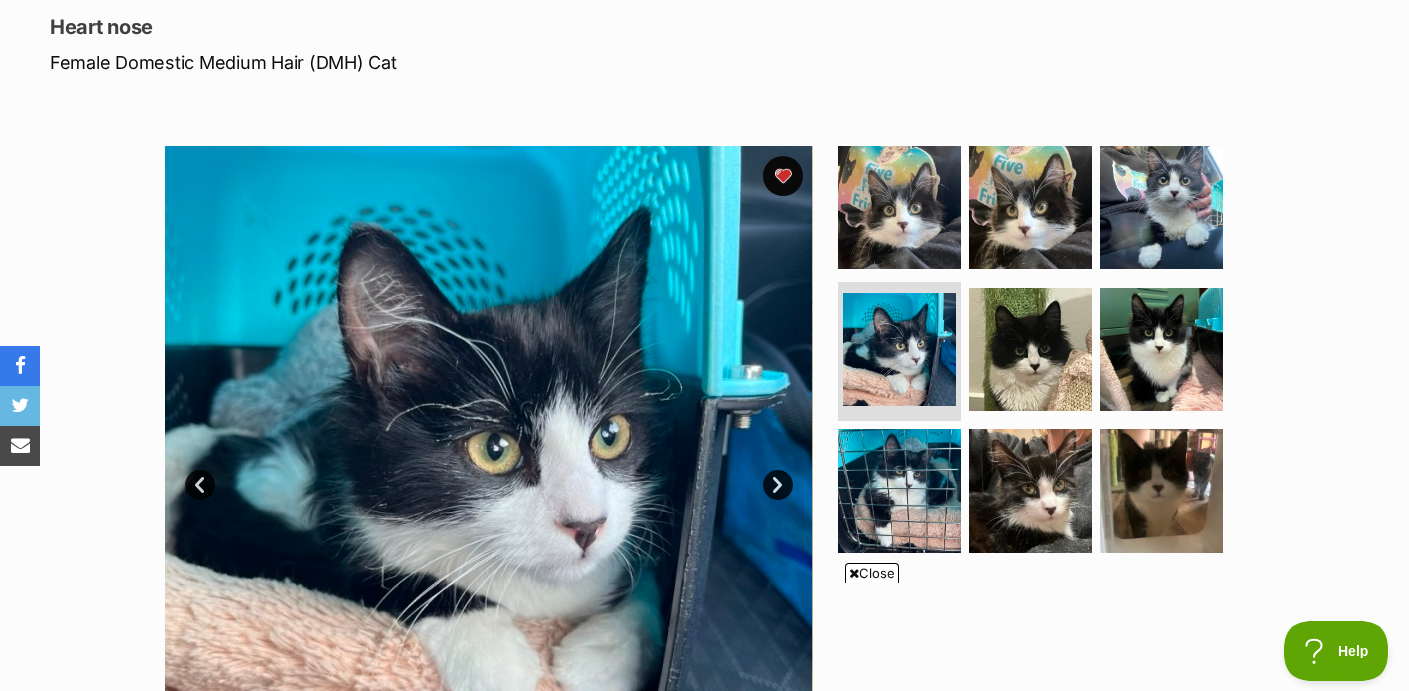 scroll, scrollTop: 275, scrollLeft: 0, axis: vertical 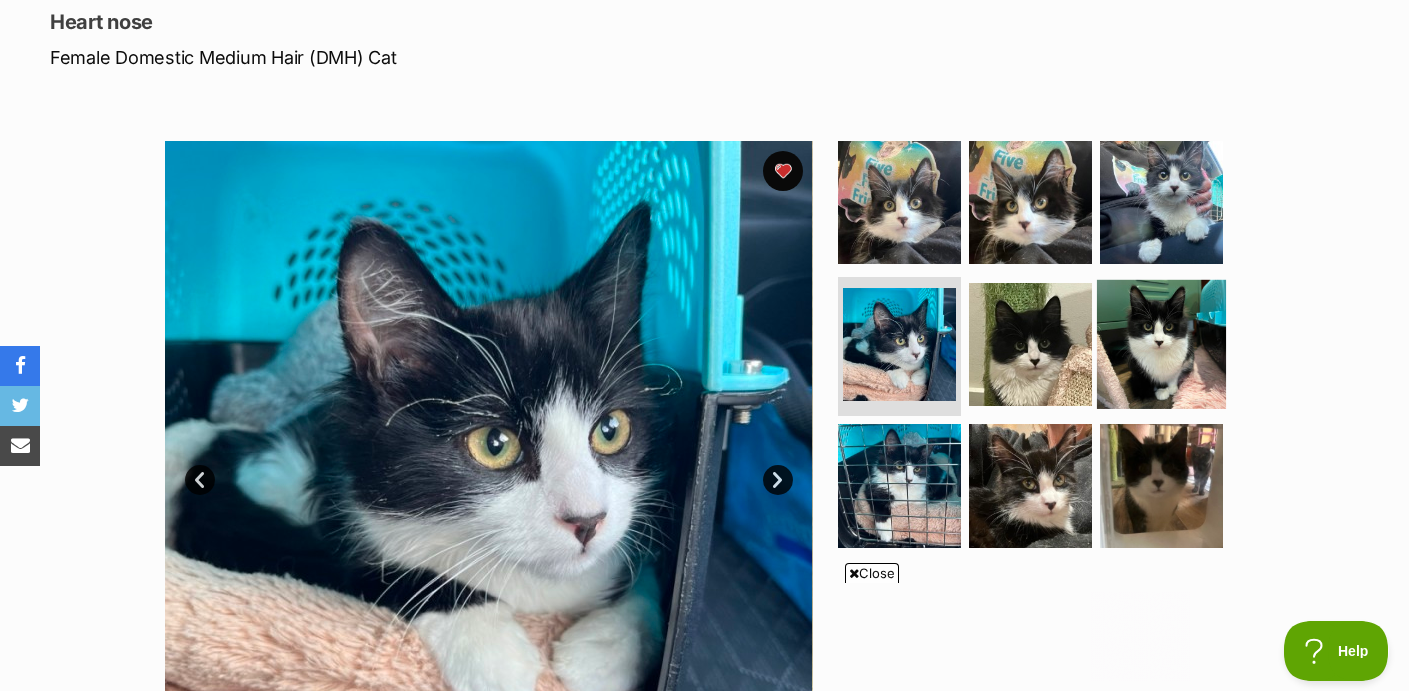 click at bounding box center (1161, 343) 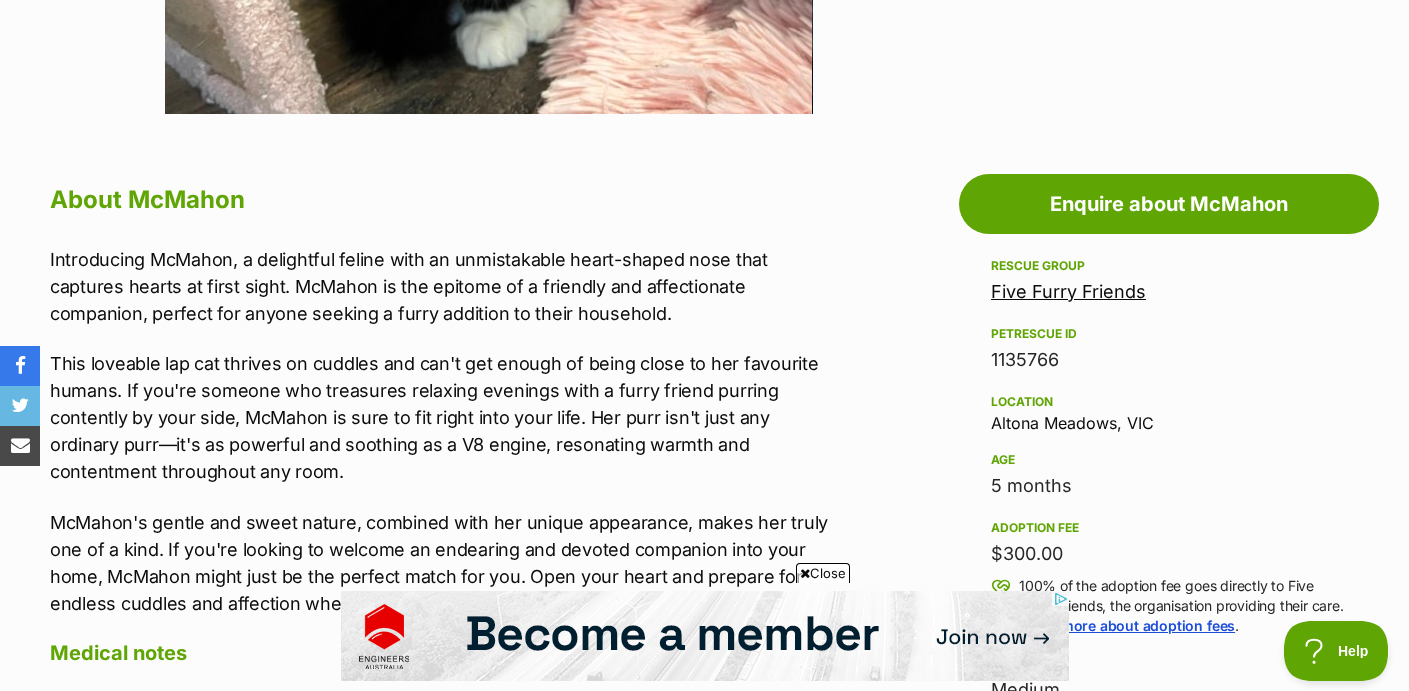 scroll, scrollTop: 954, scrollLeft: 0, axis: vertical 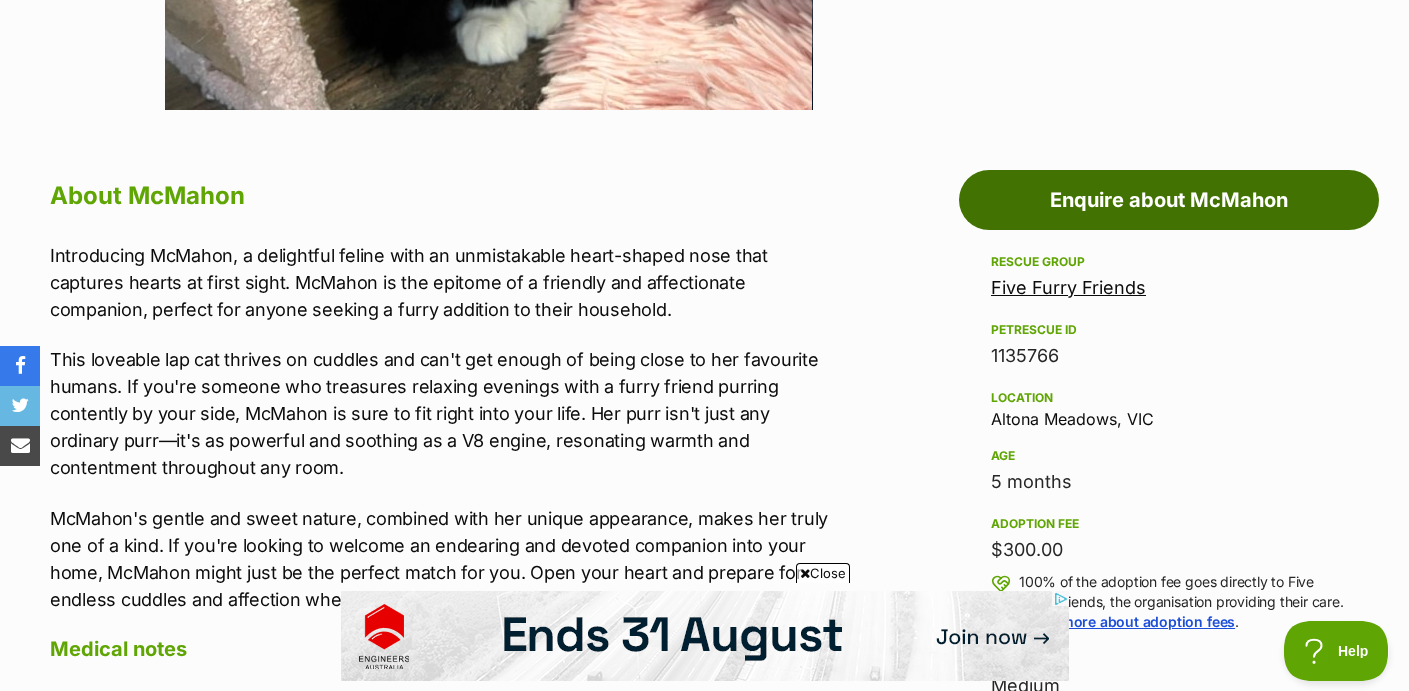 click on "Enquire about McMahon" at bounding box center [1169, 200] 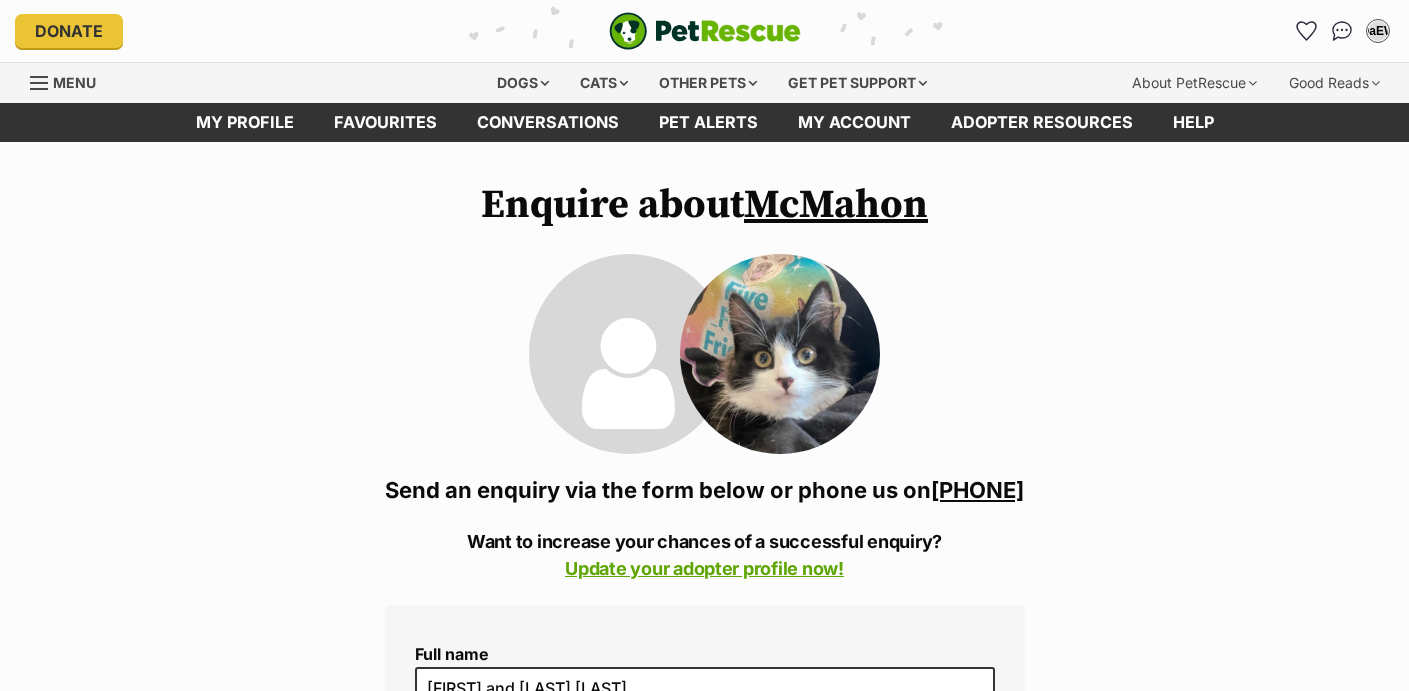 scroll, scrollTop: 0, scrollLeft: 0, axis: both 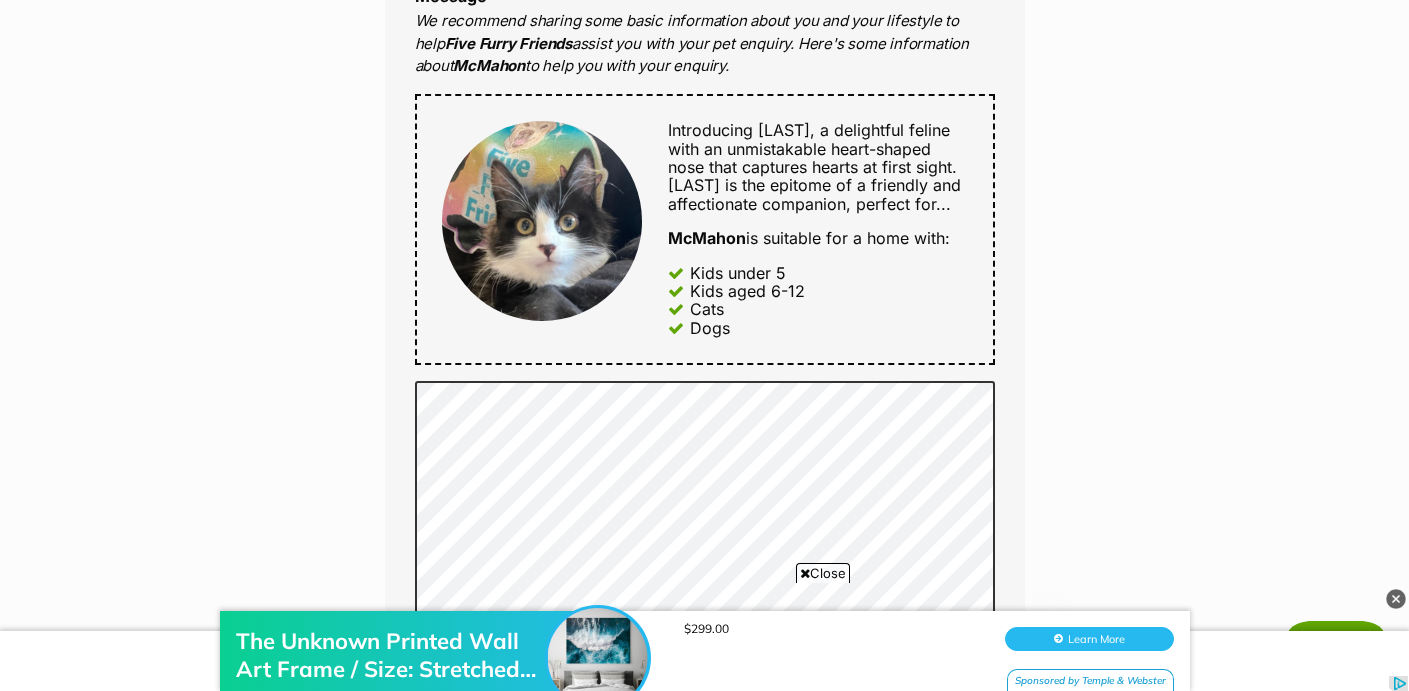 click at bounding box center [1396, 599] 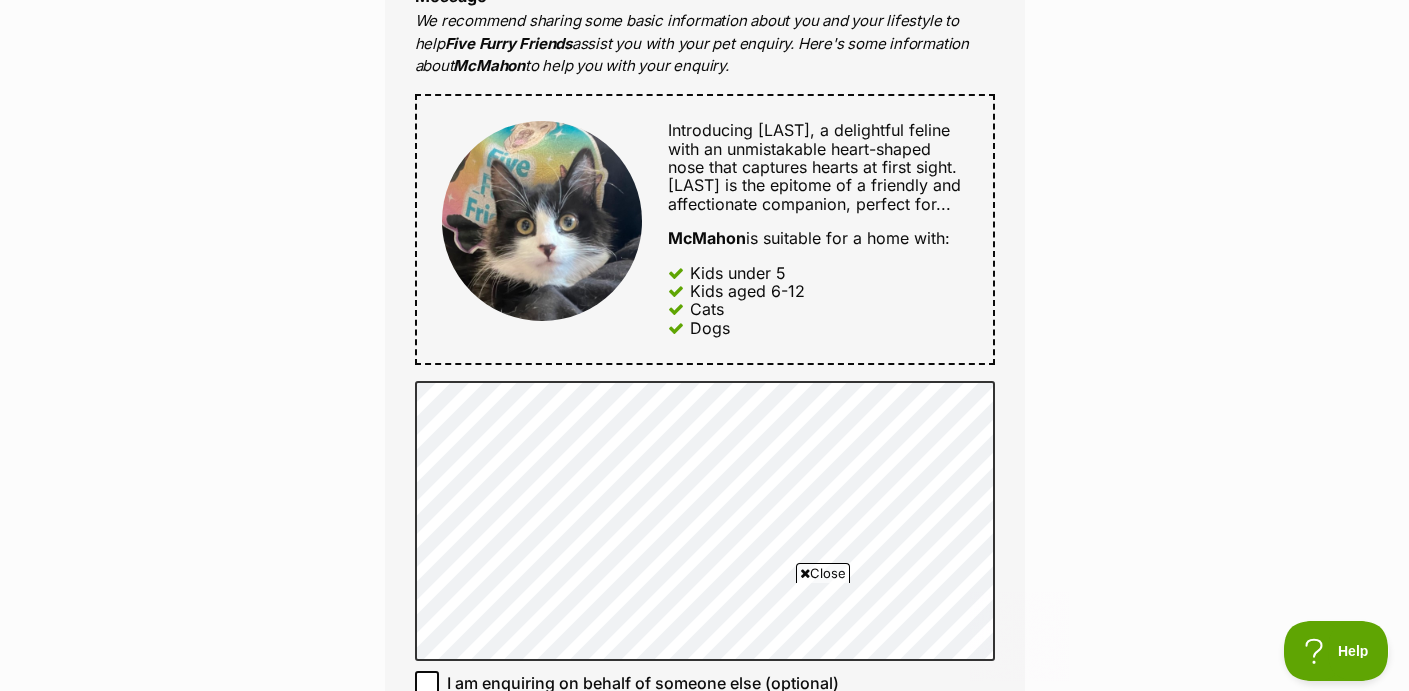 click at bounding box center (704, 591) 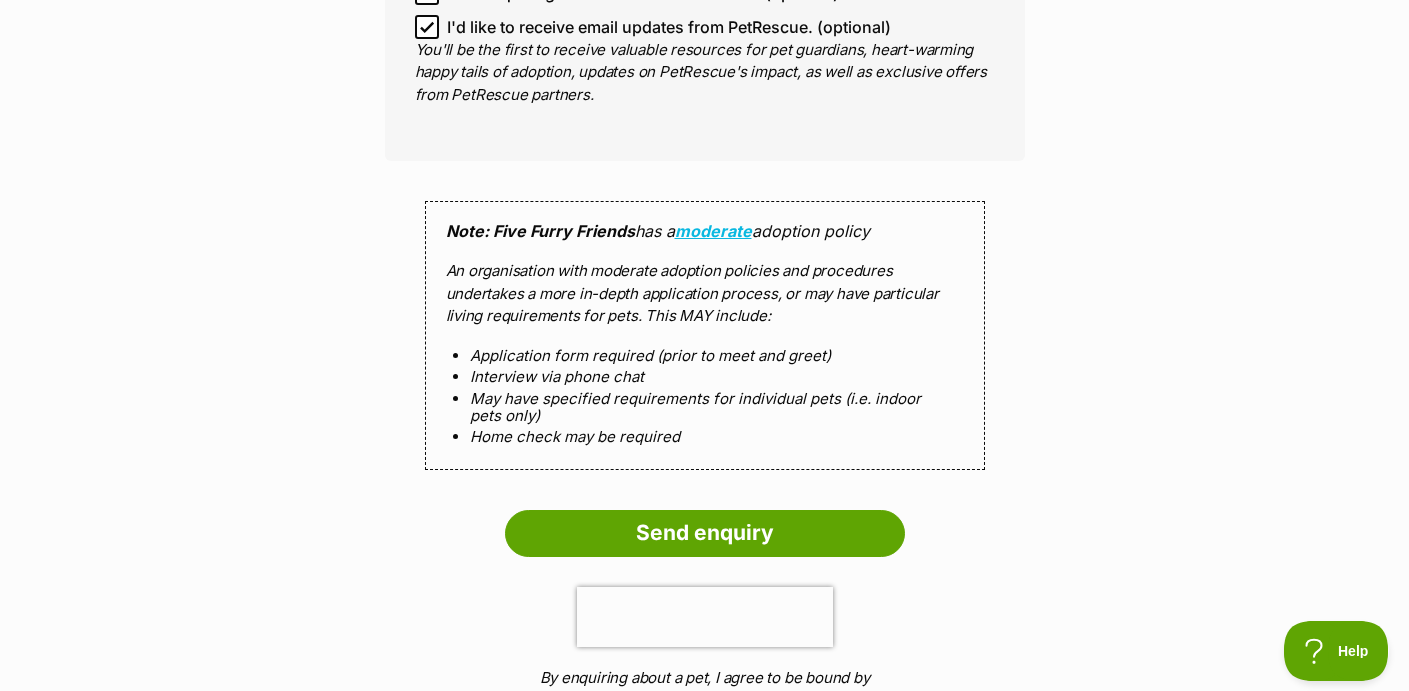 scroll, scrollTop: 1779, scrollLeft: 0, axis: vertical 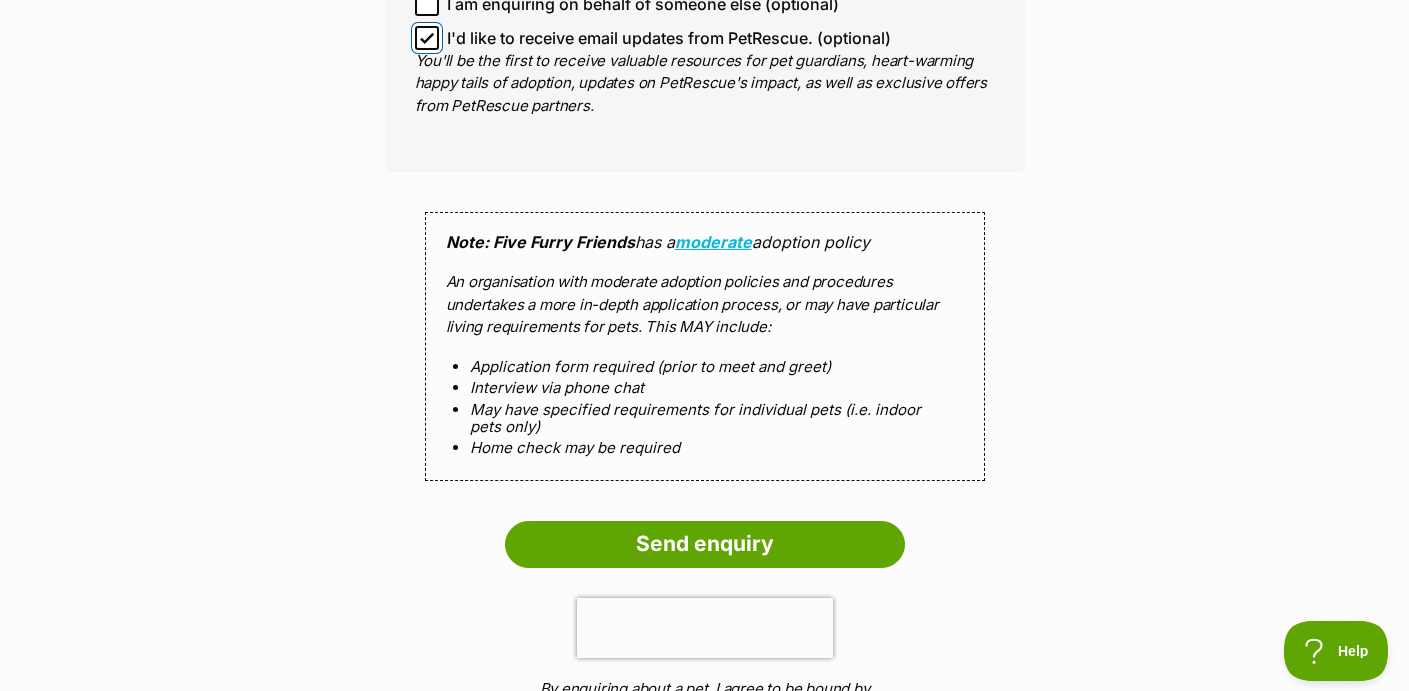 click on "I'd like to receive email updates from PetRescue. (optional)" at bounding box center [427, 38] 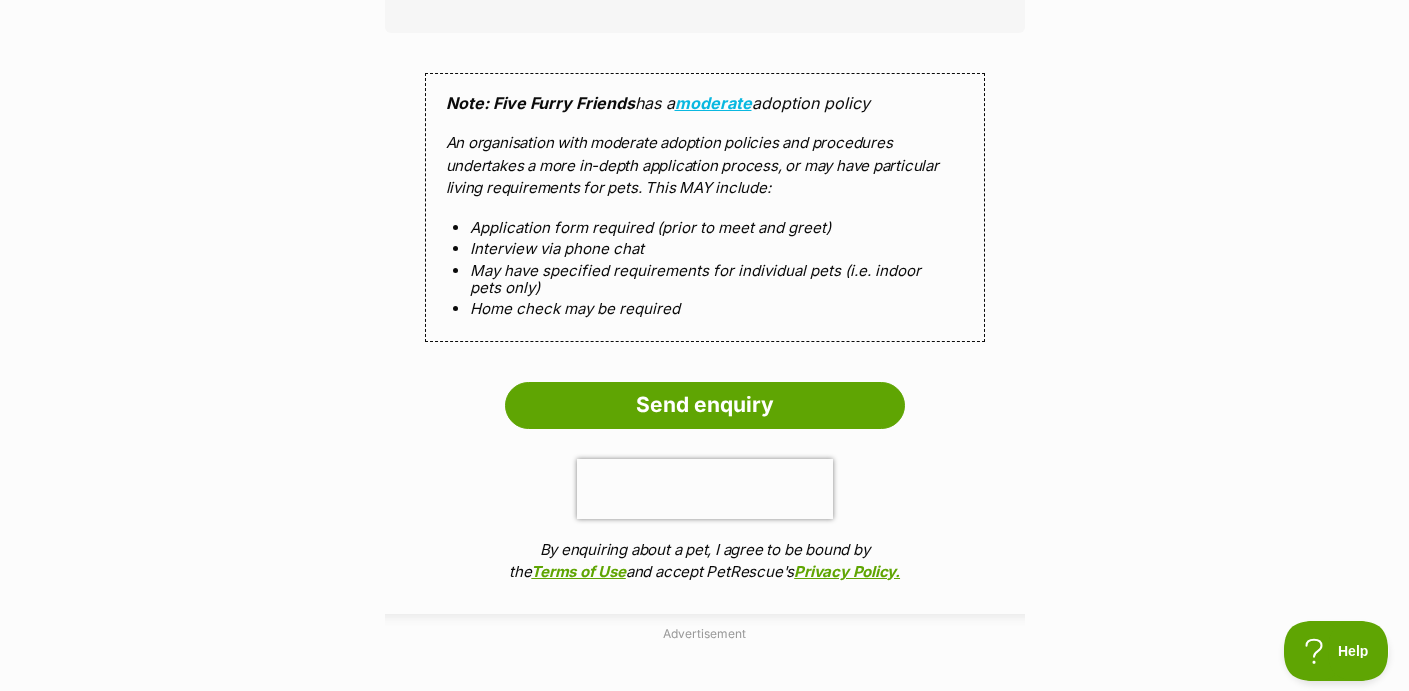 scroll, scrollTop: 1920, scrollLeft: 0, axis: vertical 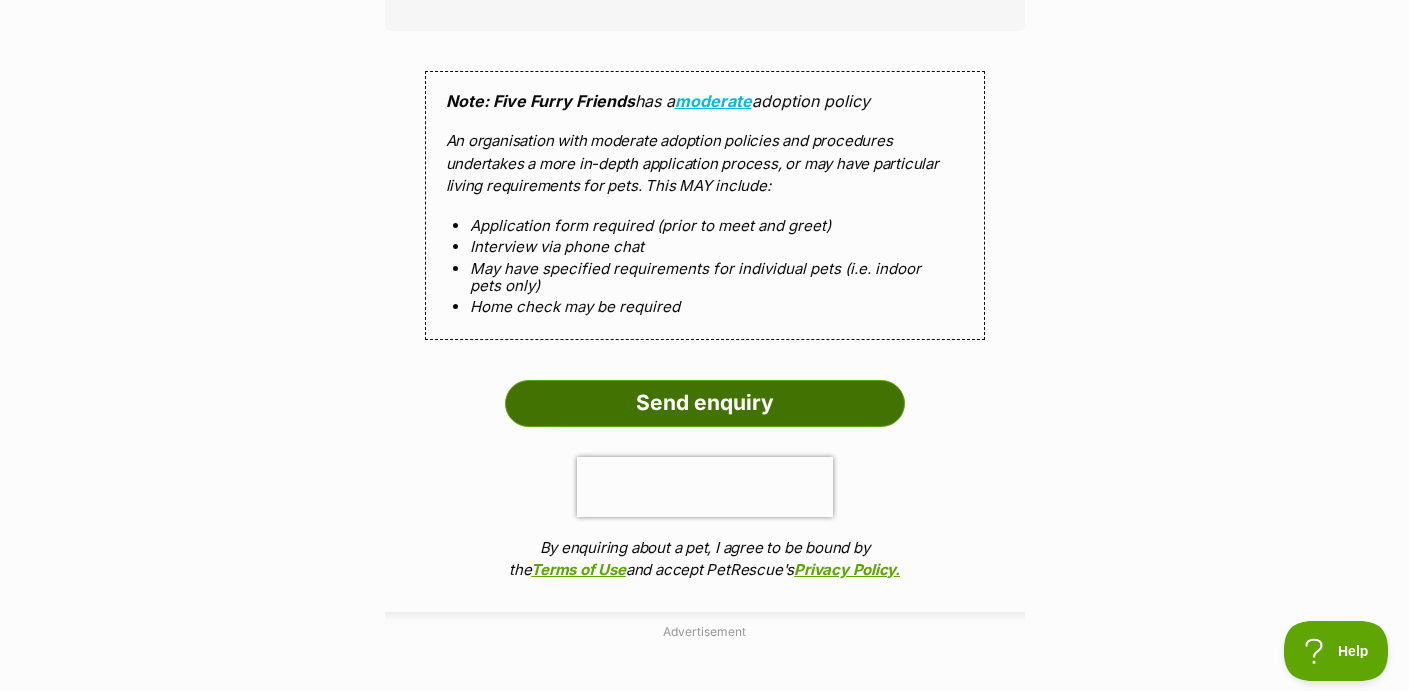 click on "Send enquiry" at bounding box center [705, 403] 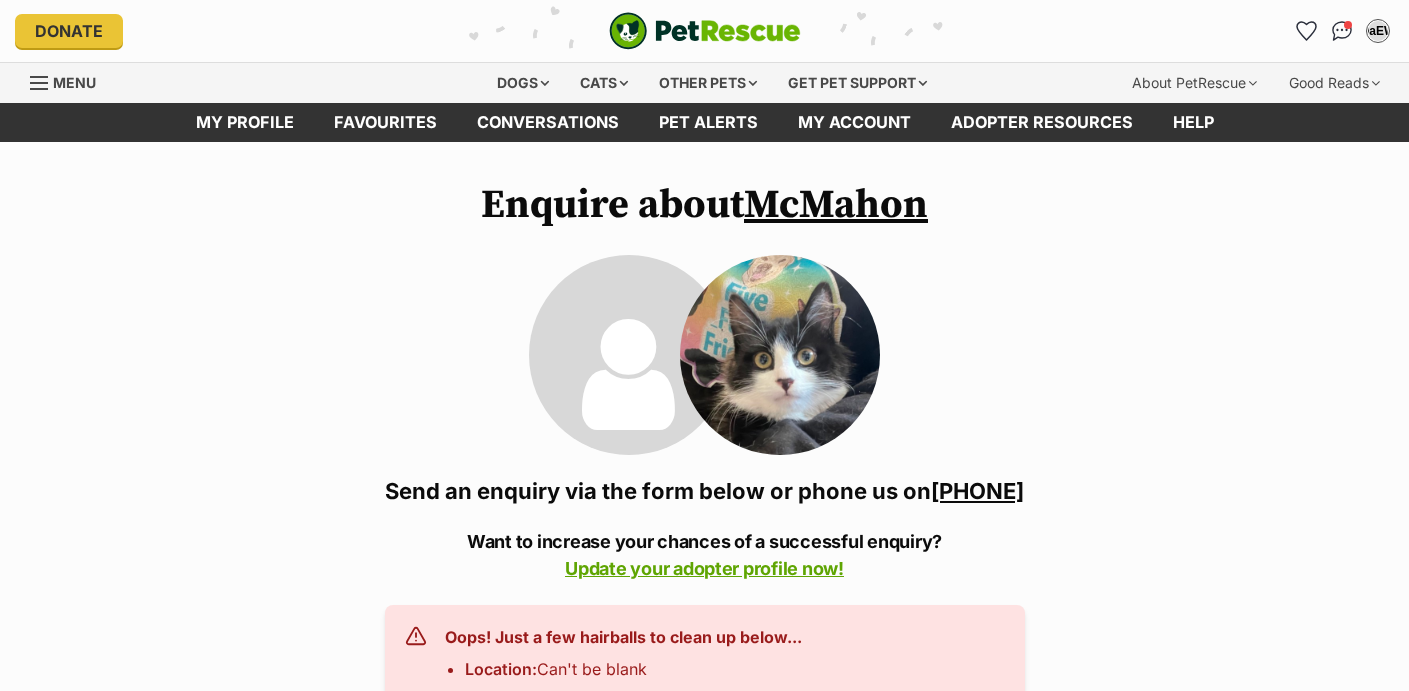 scroll, scrollTop: 0, scrollLeft: 0, axis: both 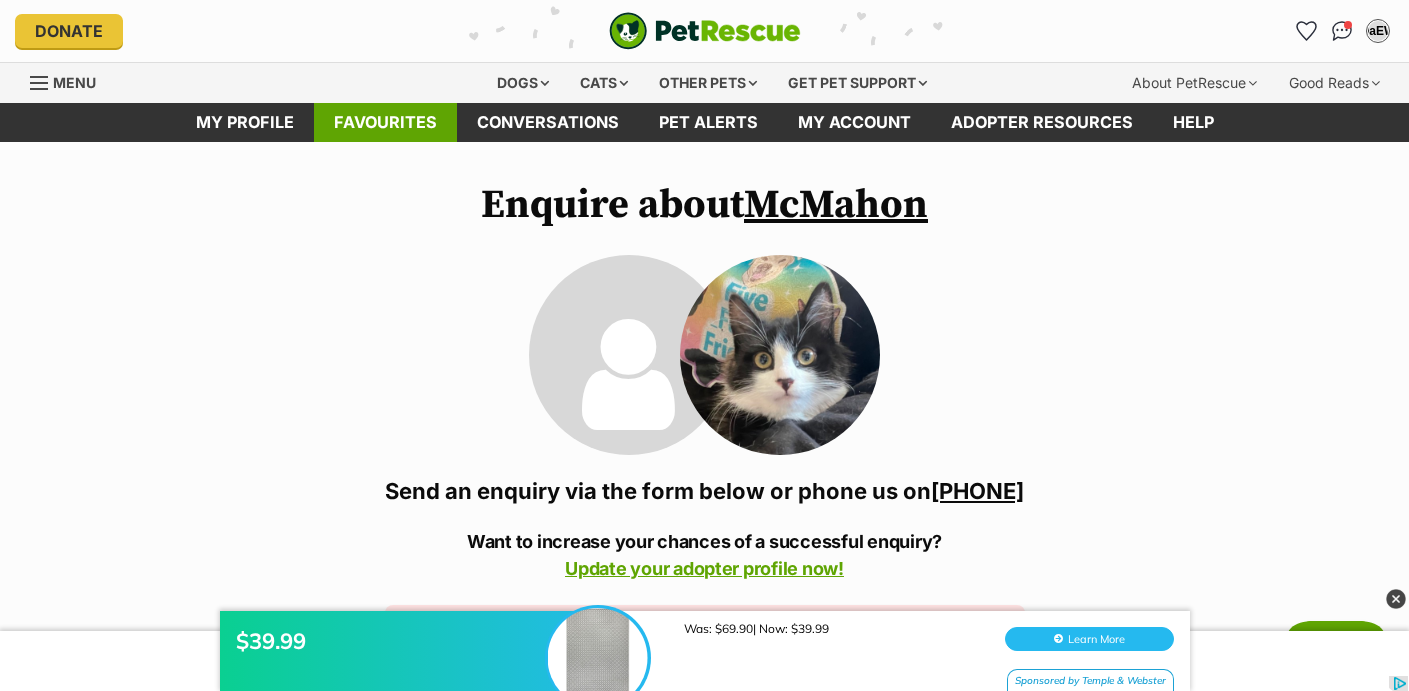 click on "Favourites" at bounding box center [385, 122] 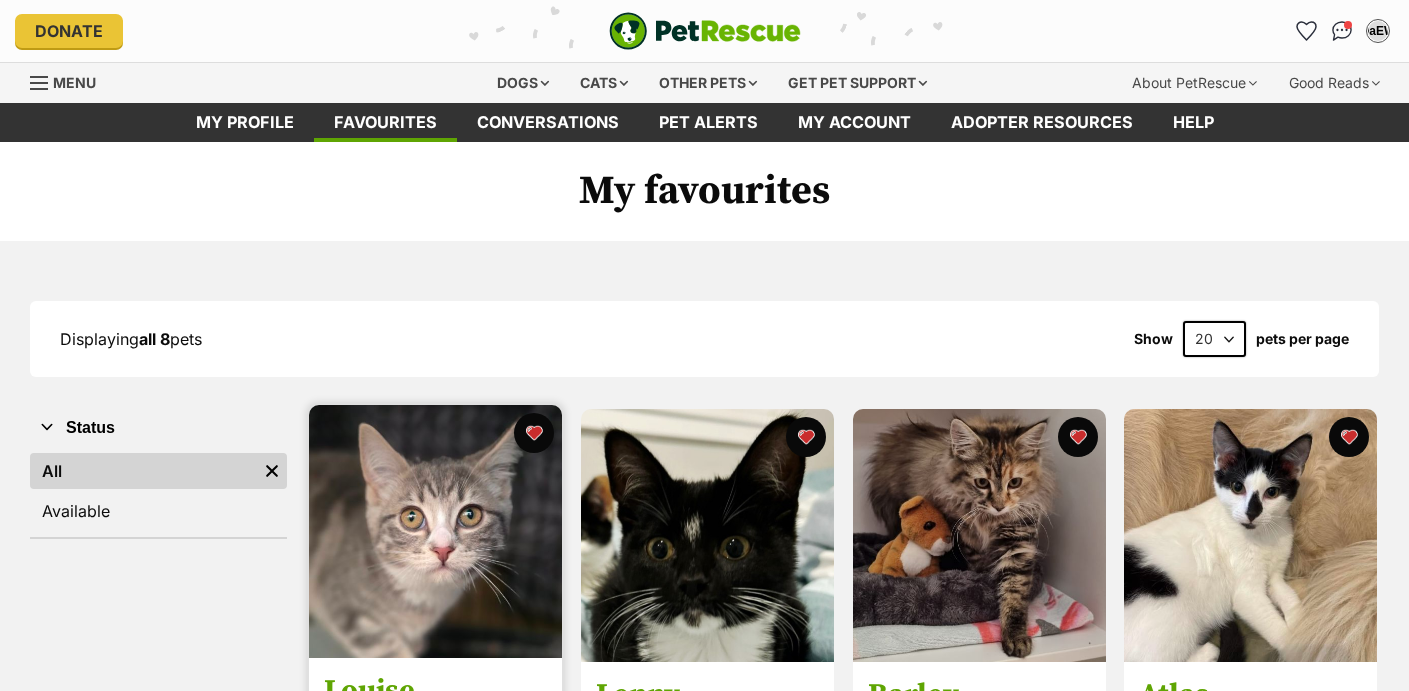 scroll, scrollTop: 0, scrollLeft: 0, axis: both 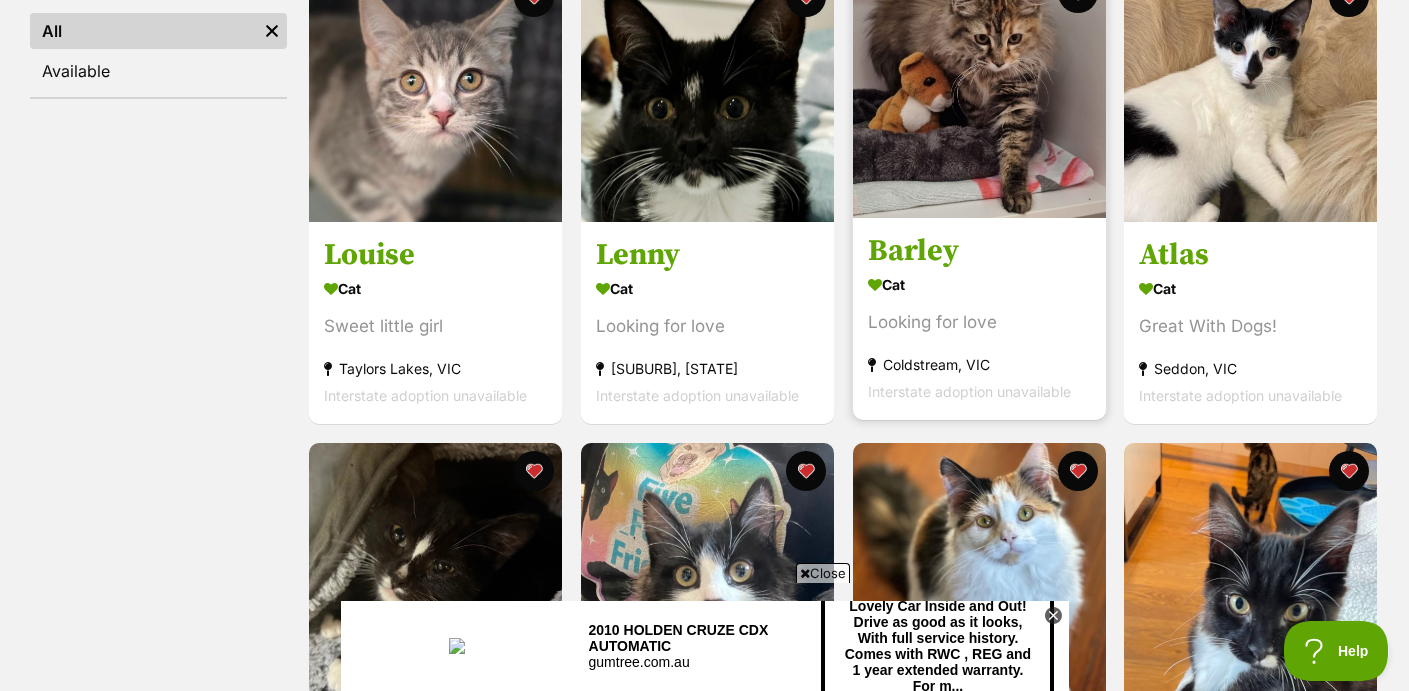 click at bounding box center [979, 91] 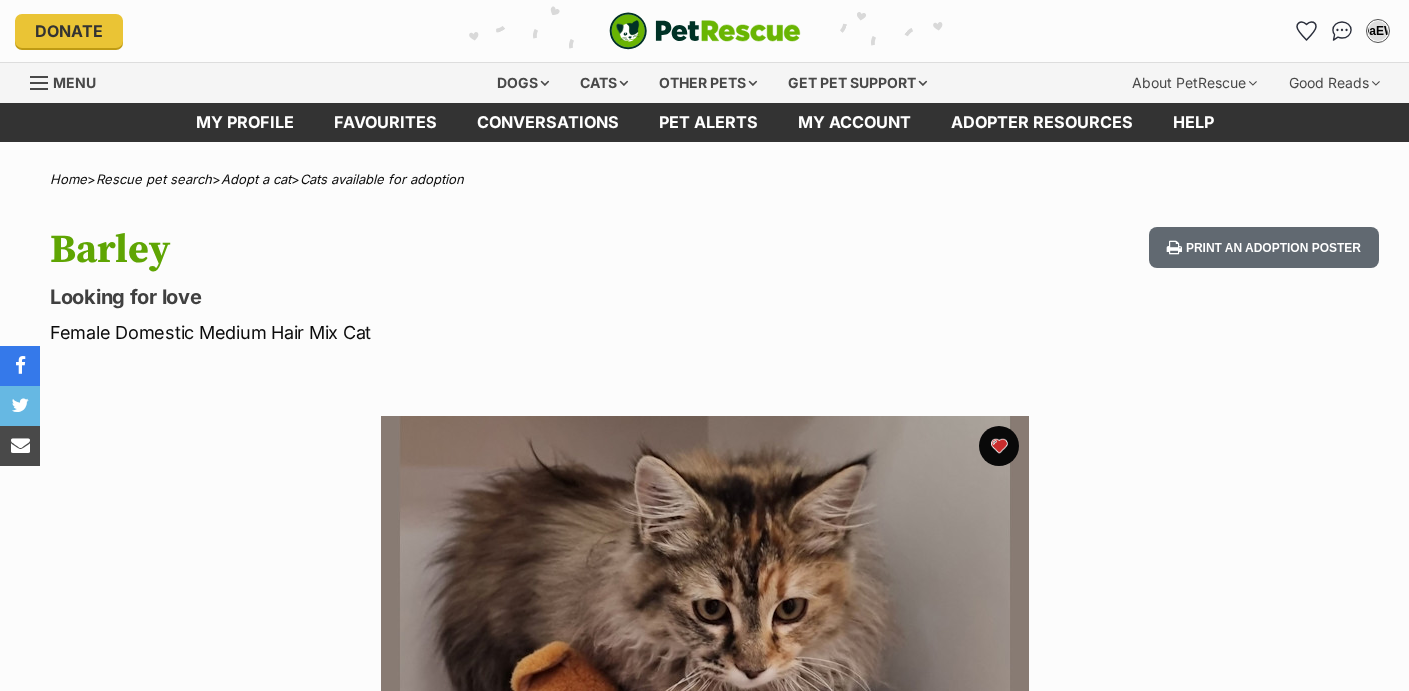 scroll, scrollTop: 0, scrollLeft: 0, axis: both 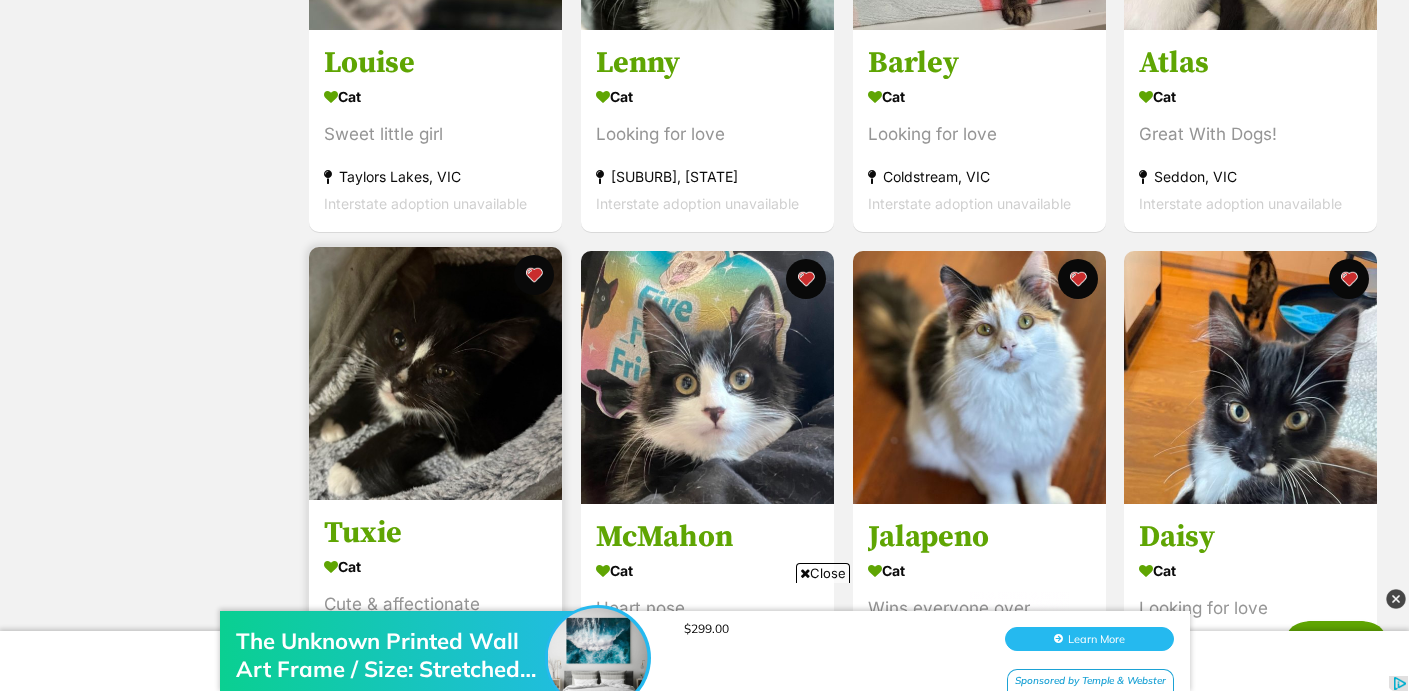 click at bounding box center [435, 373] 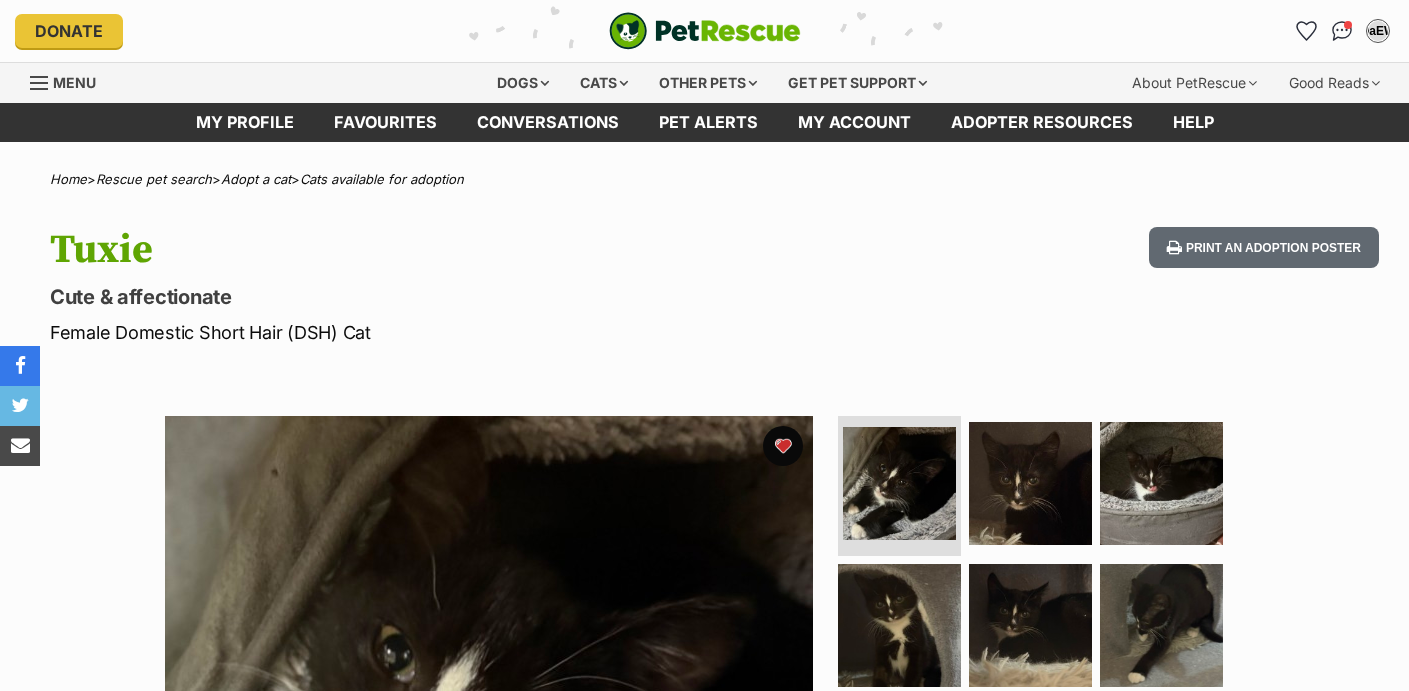 scroll, scrollTop: 0, scrollLeft: 0, axis: both 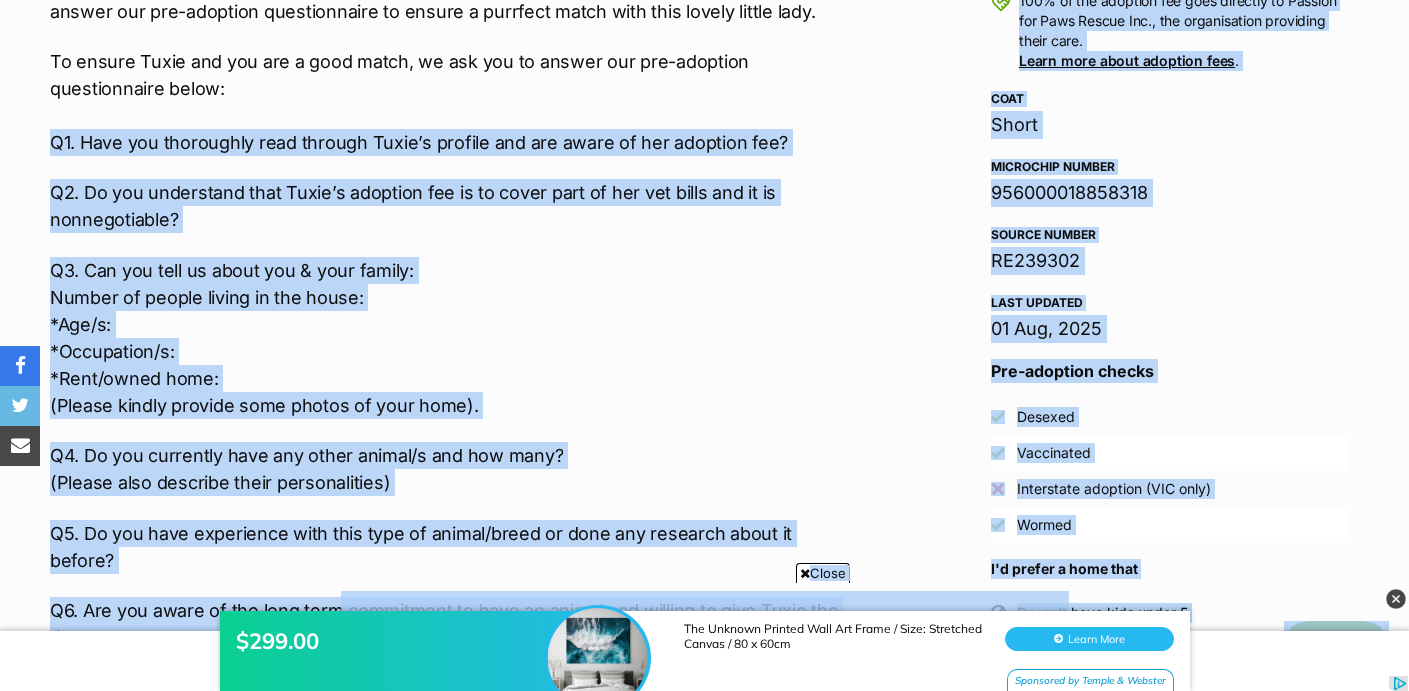 drag, startPoint x: 49, startPoint y: 713, endPoint x: 148, endPoint y: 582, distance: 164.2011 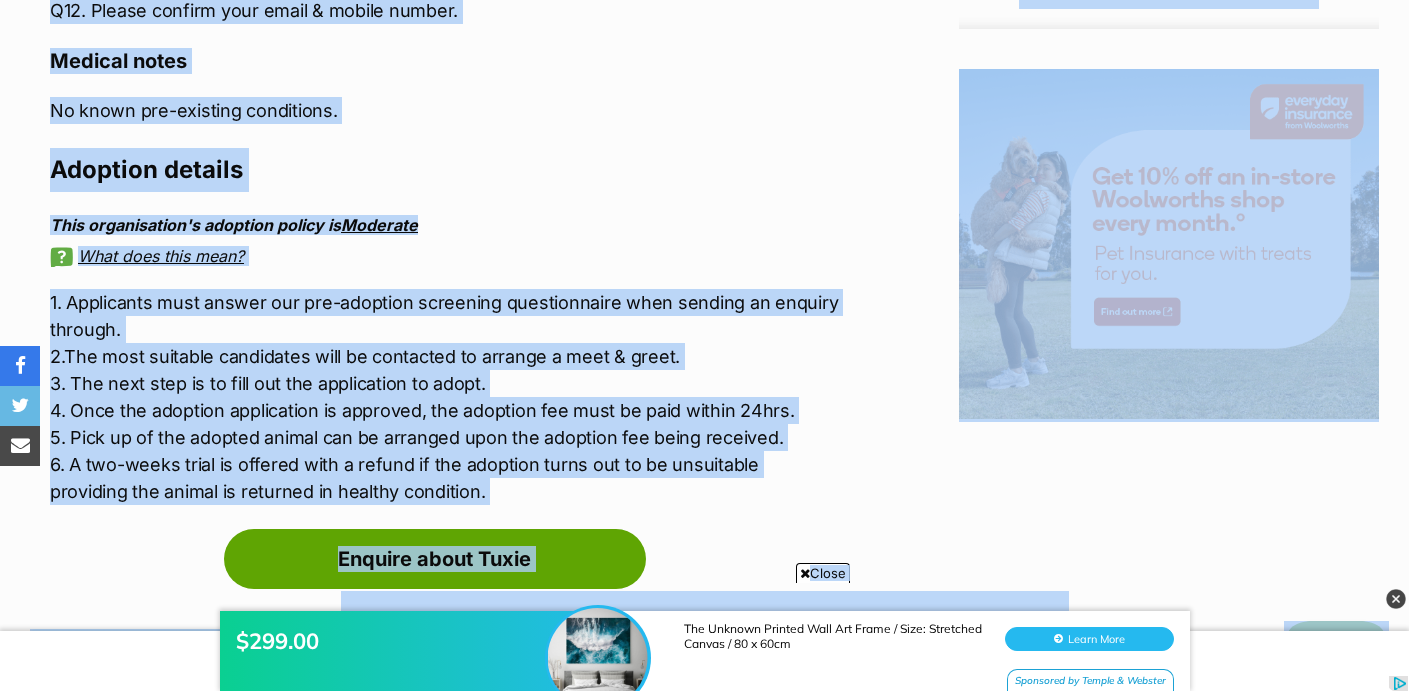 scroll, scrollTop: 2666, scrollLeft: 0, axis: vertical 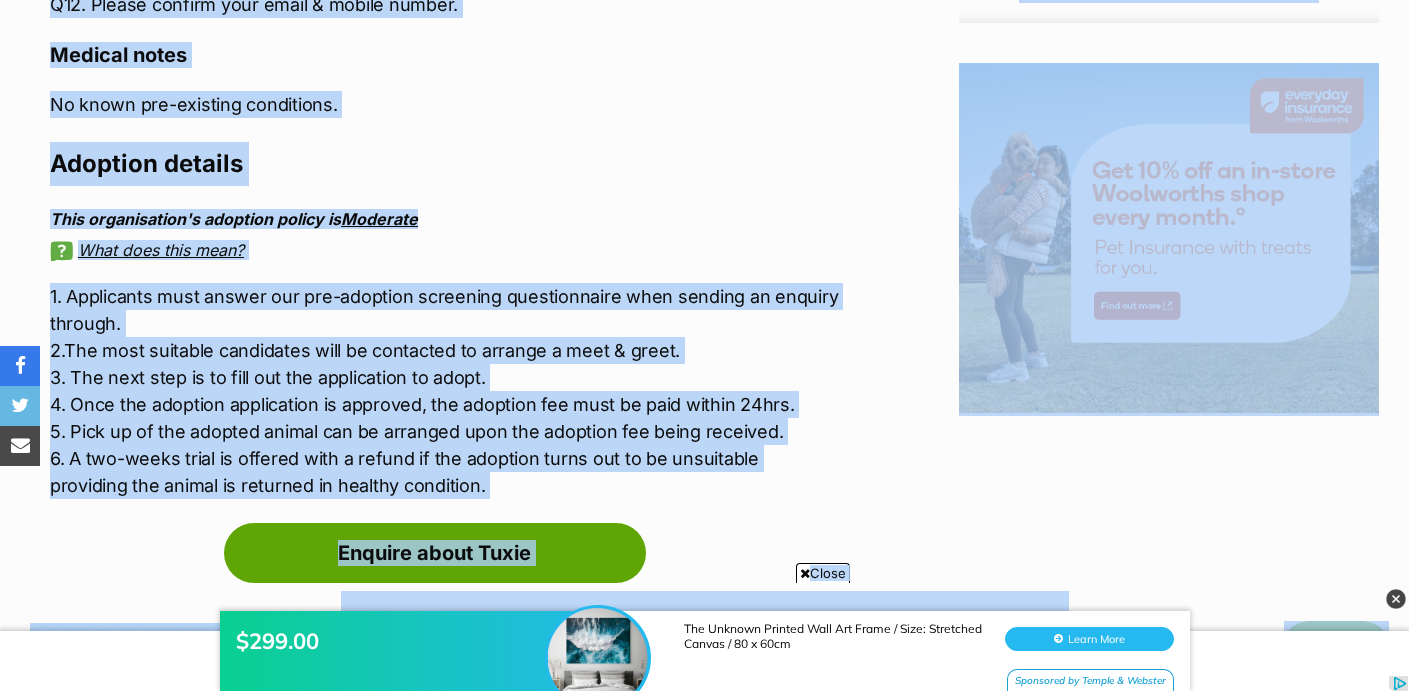 copy on "Q1. Have you thoroughly read through Tuxie’s profile and are aware of her adoption fee?
Q2. Do you understand that Tuxie’s adoption fee is to cover part of her vet bills and it is nonnegotiable?
Q3. Can you tell us about you & your family:
Number of people living in the house:
*Age/s:
*Occupation/s:
*Rent/owned home:
(Please kindly provide some photos of your home).
Q4. Do you currently have any other animal/s and how many?
(Please also describe their personalities)
Q5. Do you have experience with this type of animal/breed or done any research about it before?" 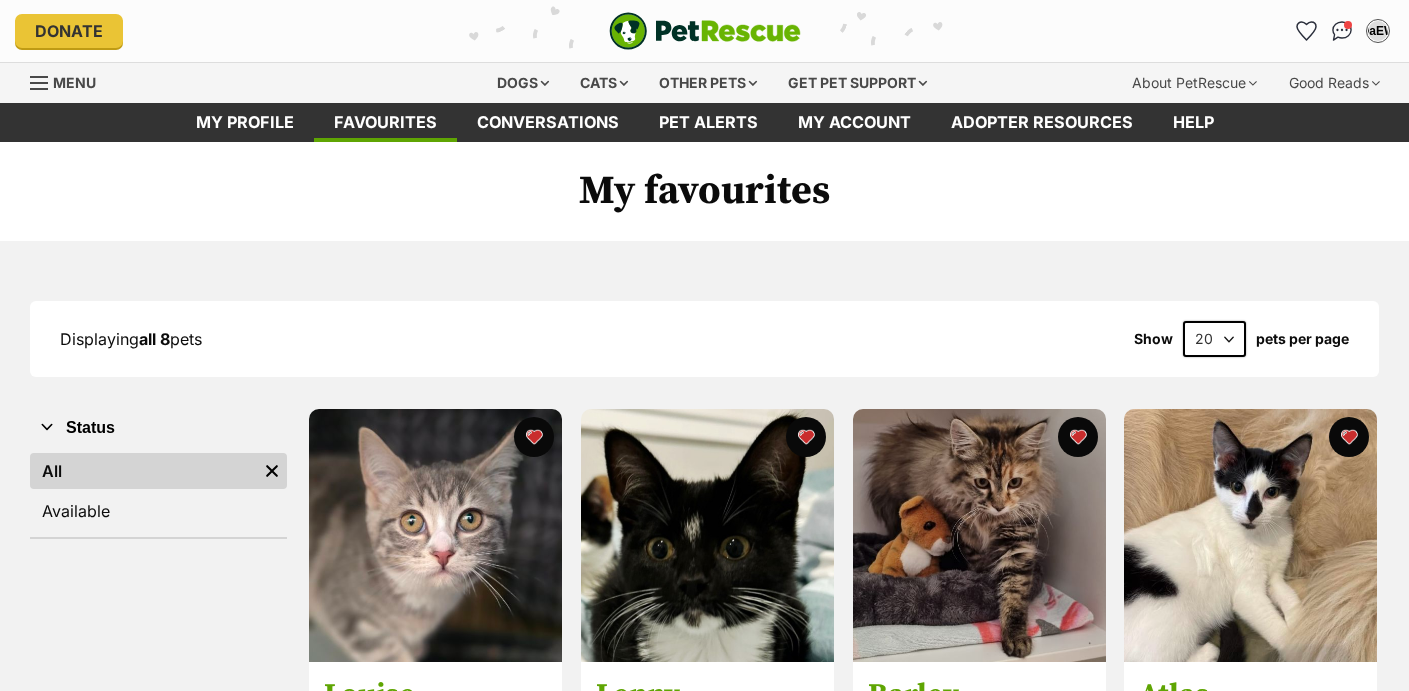 scroll, scrollTop: 0, scrollLeft: 0, axis: both 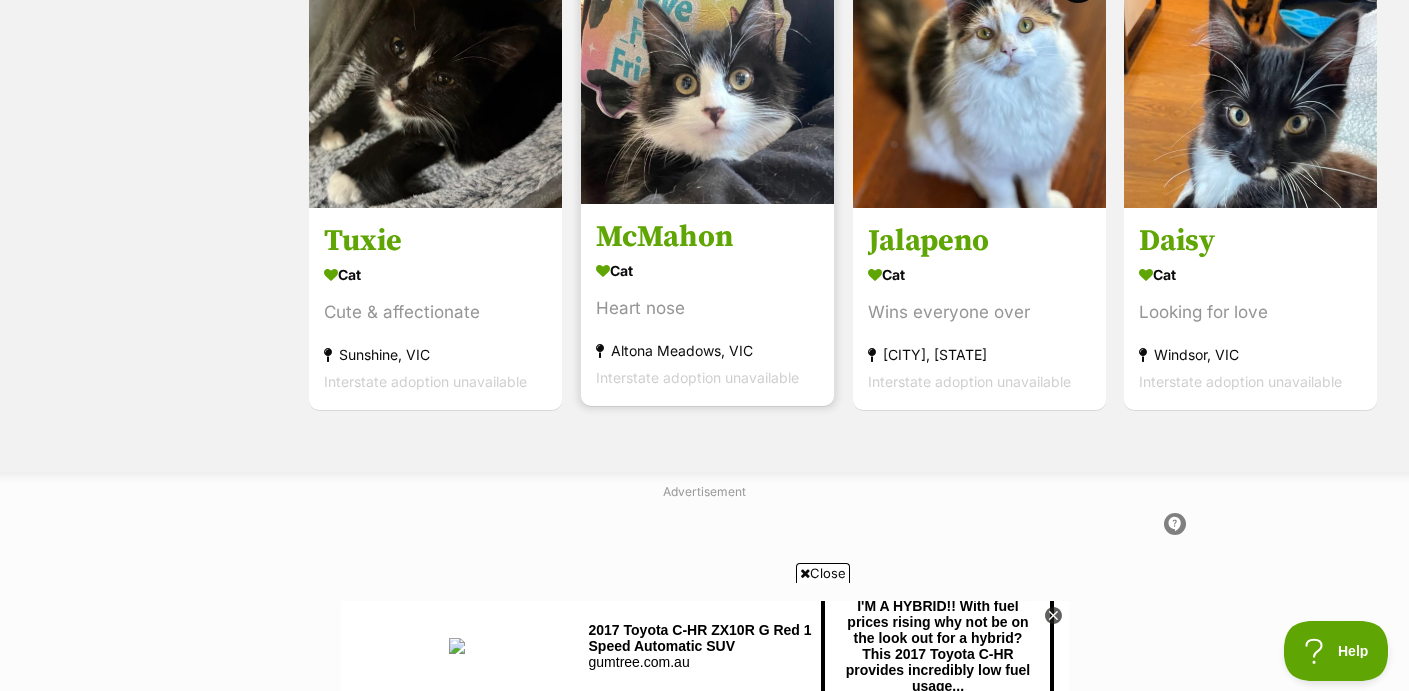 click on "Heart nose" at bounding box center [707, 308] 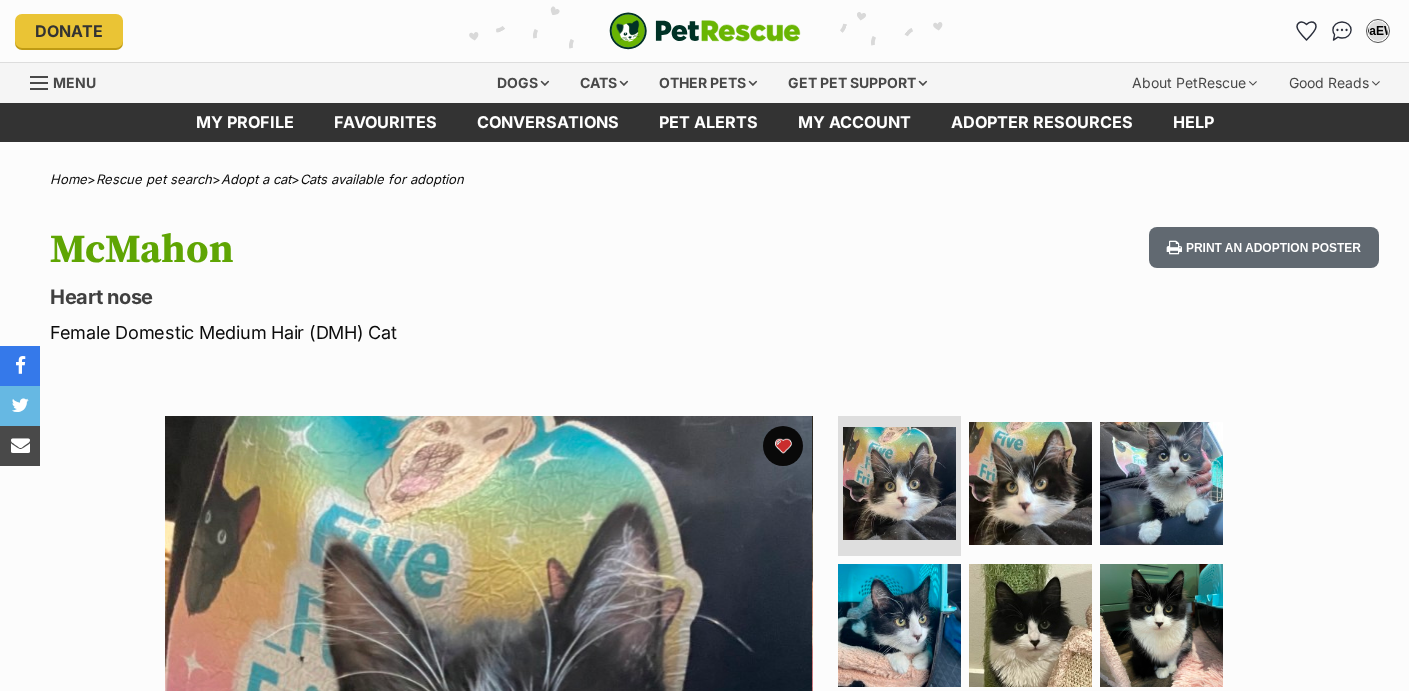 scroll, scrollTop: 0, scrollLeft: 0, axis: both 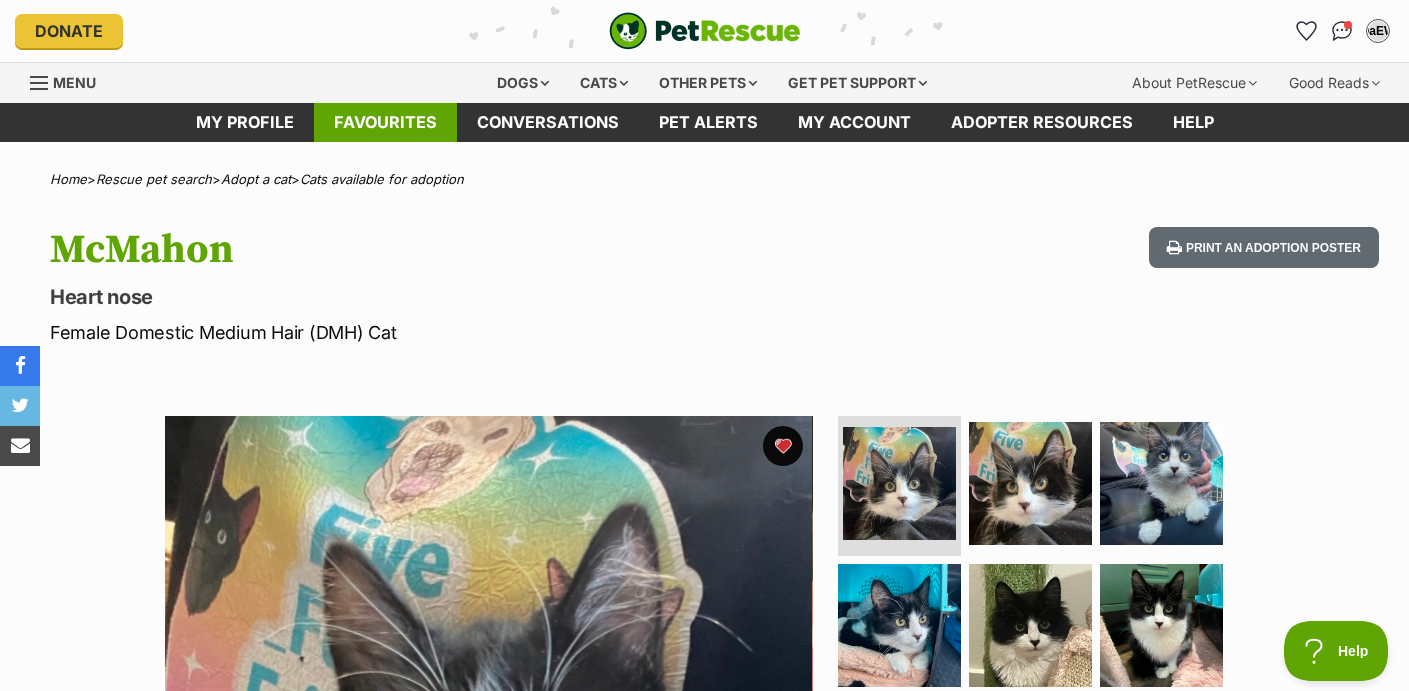 click on "Favourites" at bounding box center (385, 122) 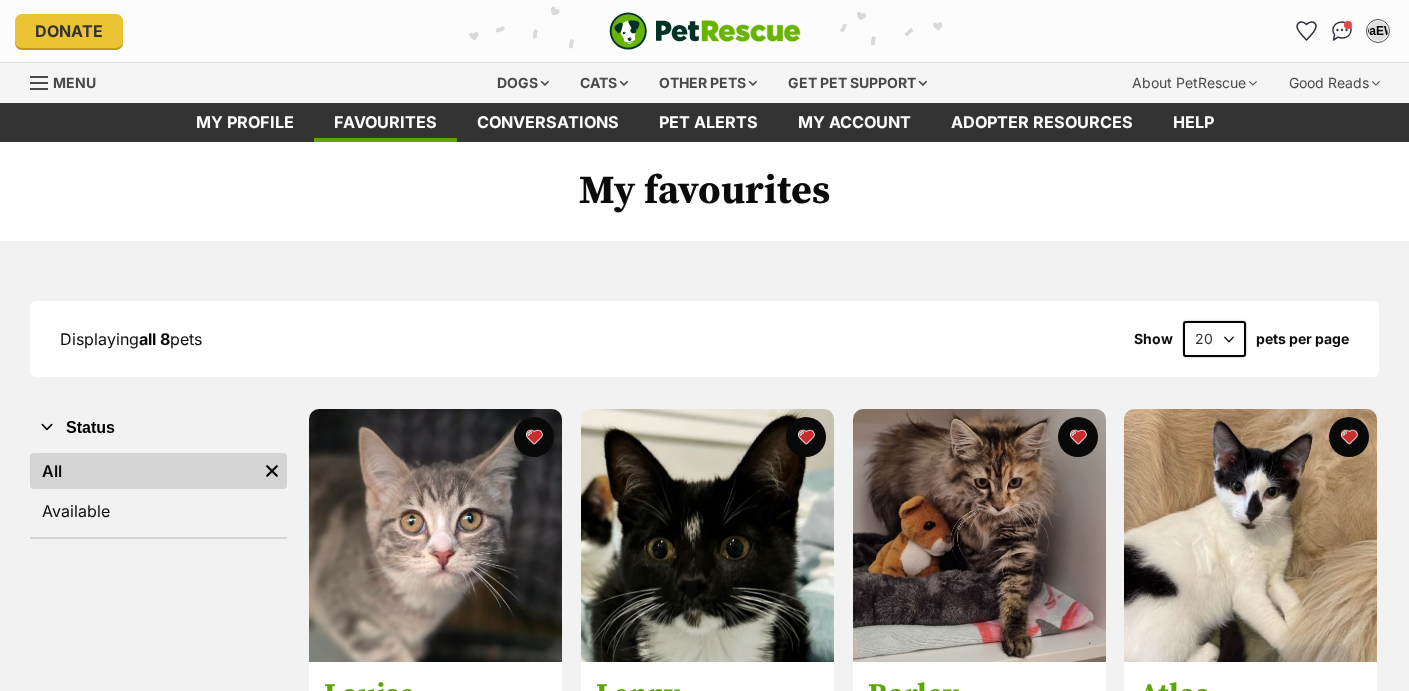 scroll, scrollTop: 0, scrollLeft: 0, axis: both 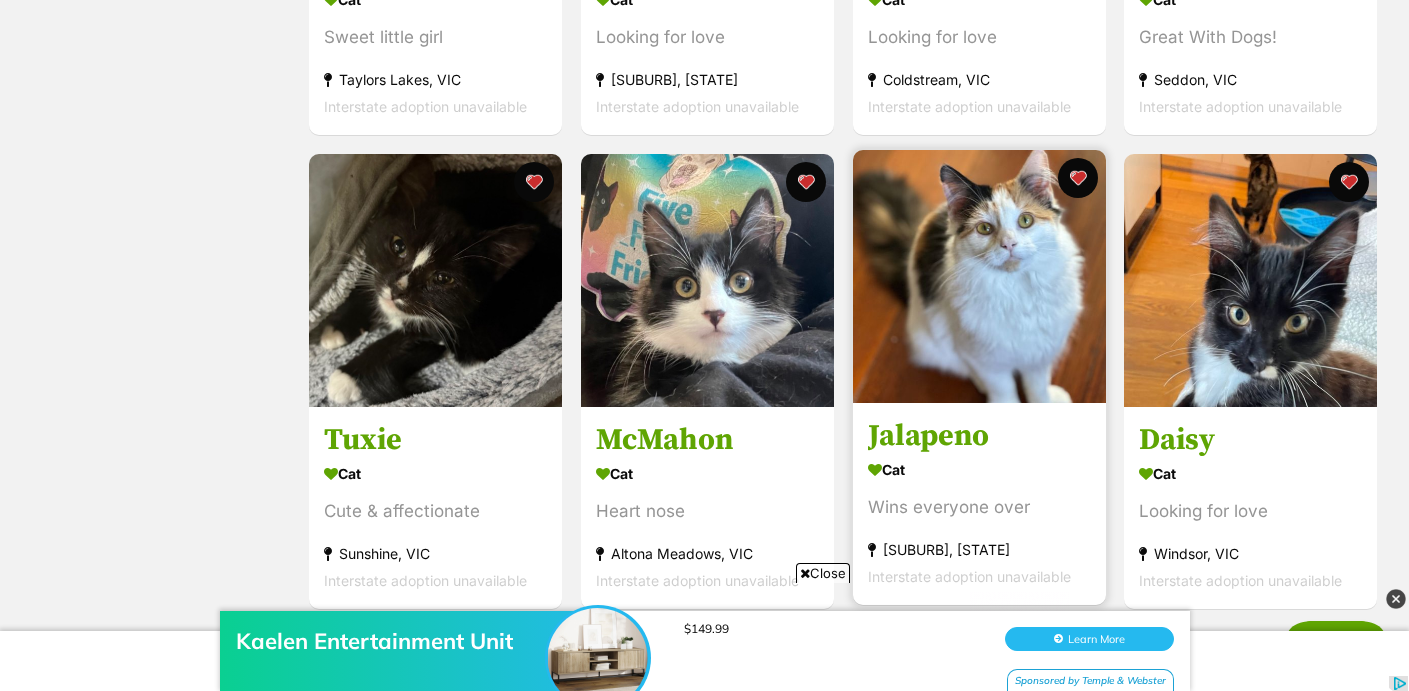 click at bounding box center (979, 276) 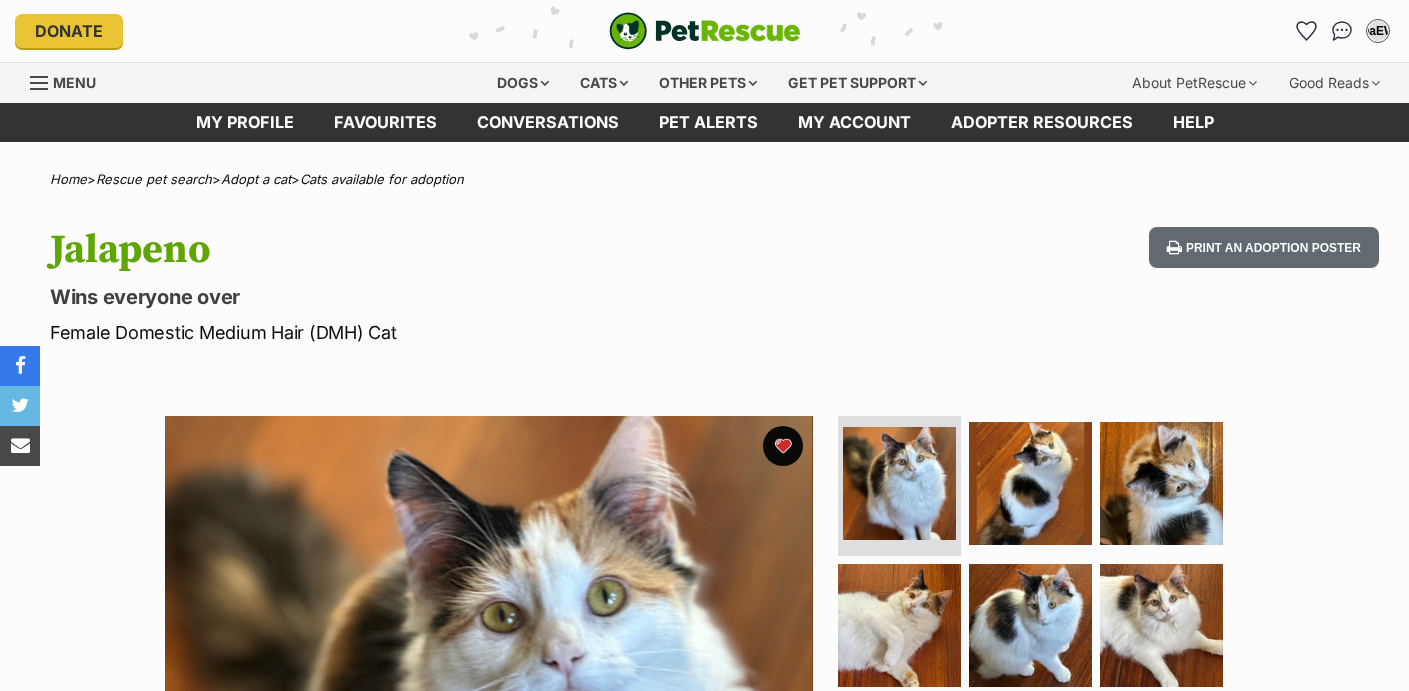 scroll, scrollTop: 0, scrollLeft: 0, axis: both 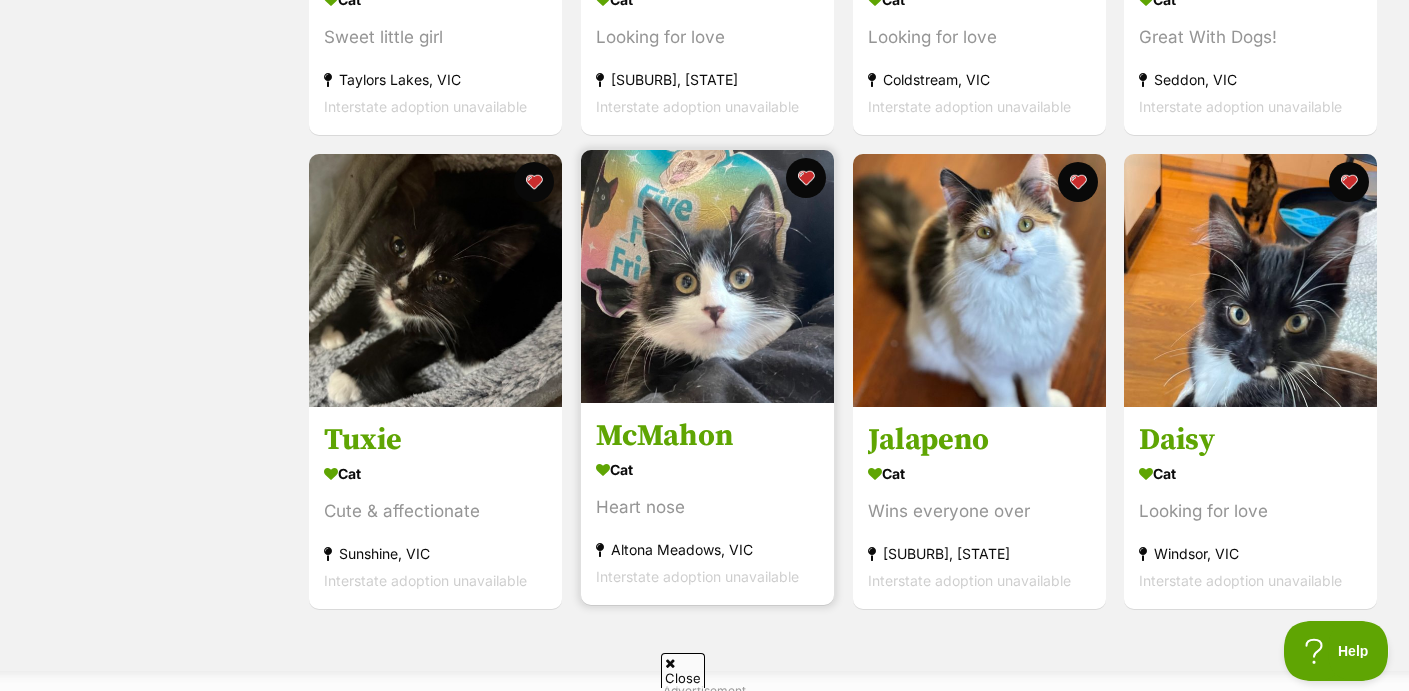 click at bounding box center (707, 276) 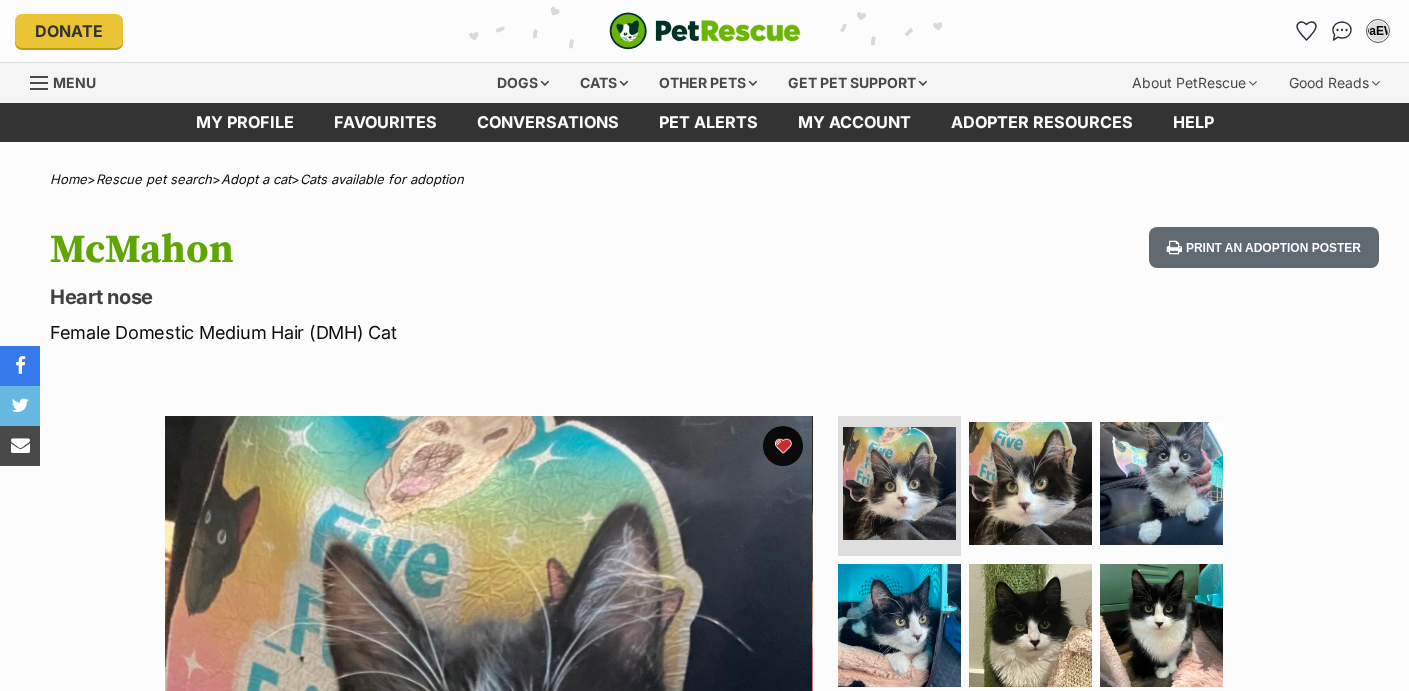 scroll, scrollTop: 0, scrollLeft: 0, axis: both 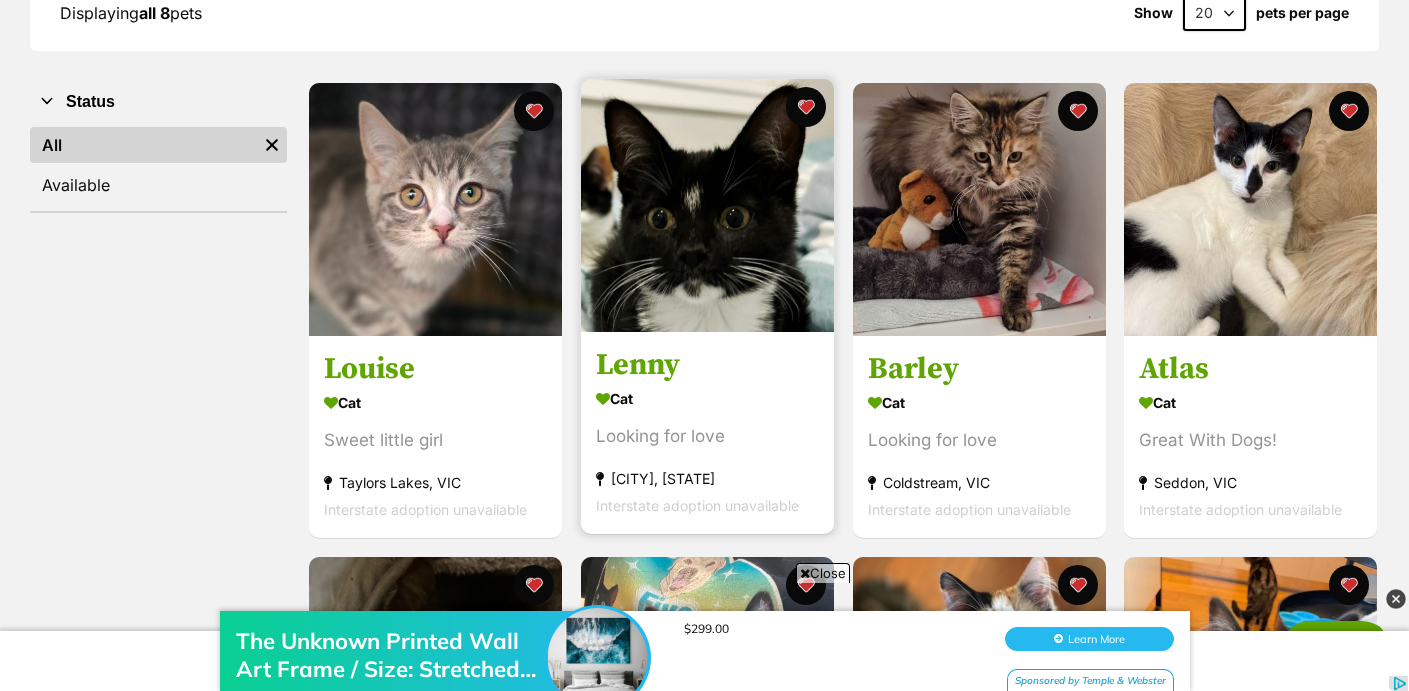 click at bounding box center [707, 205] 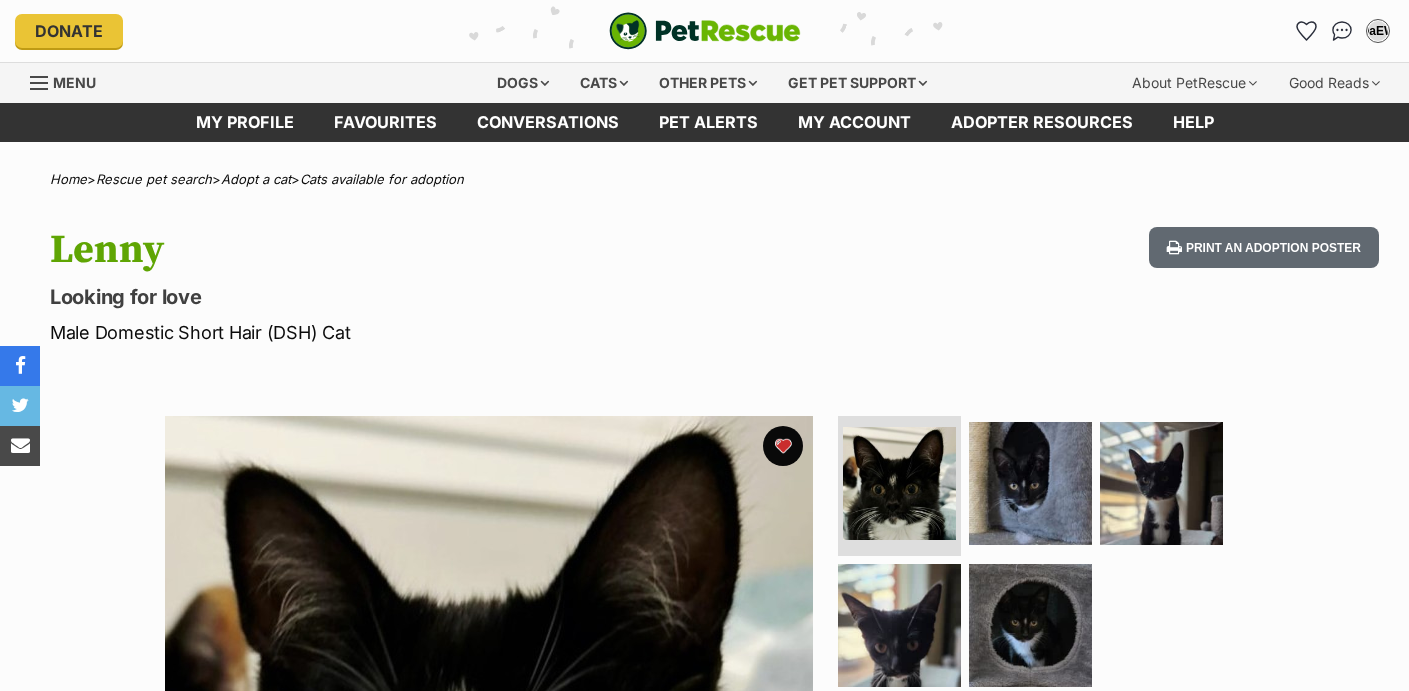 scroll, scrollTop: 0, scrollLeft: 0, axis: both 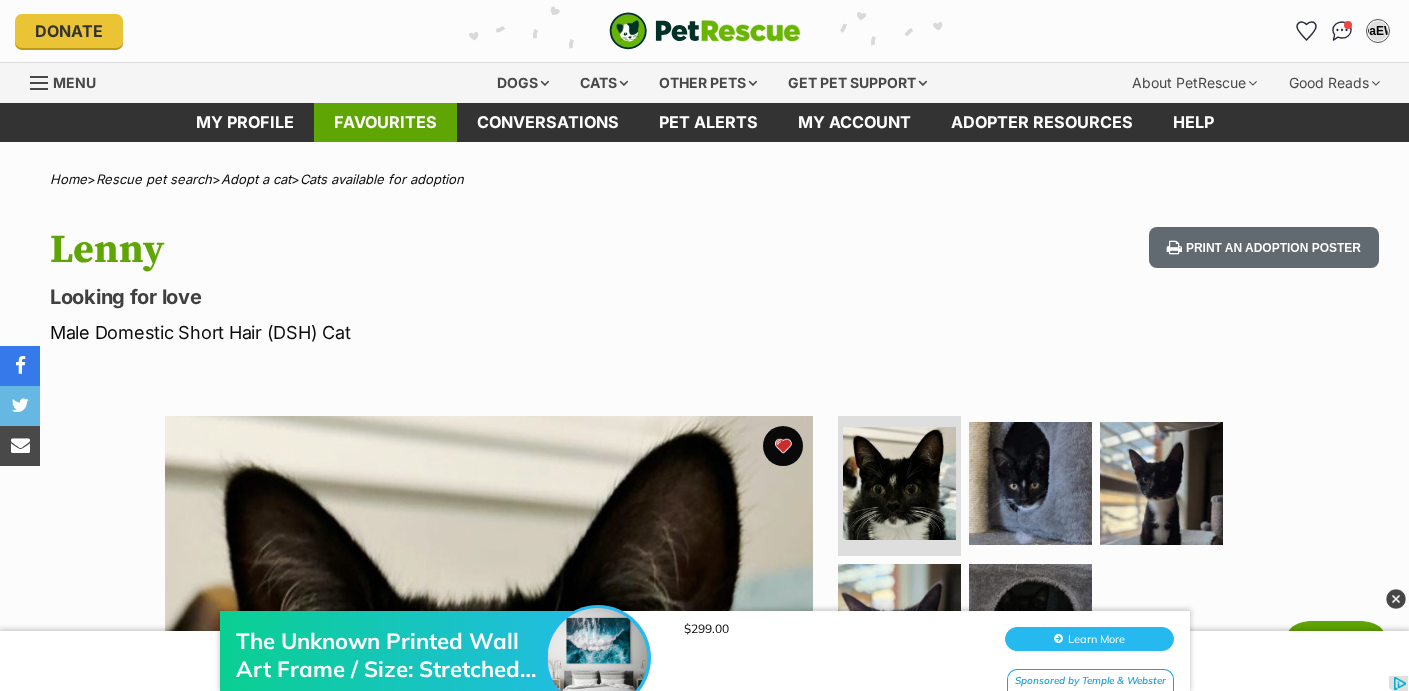 click on "Favourites" at bounding box center [385, 122] 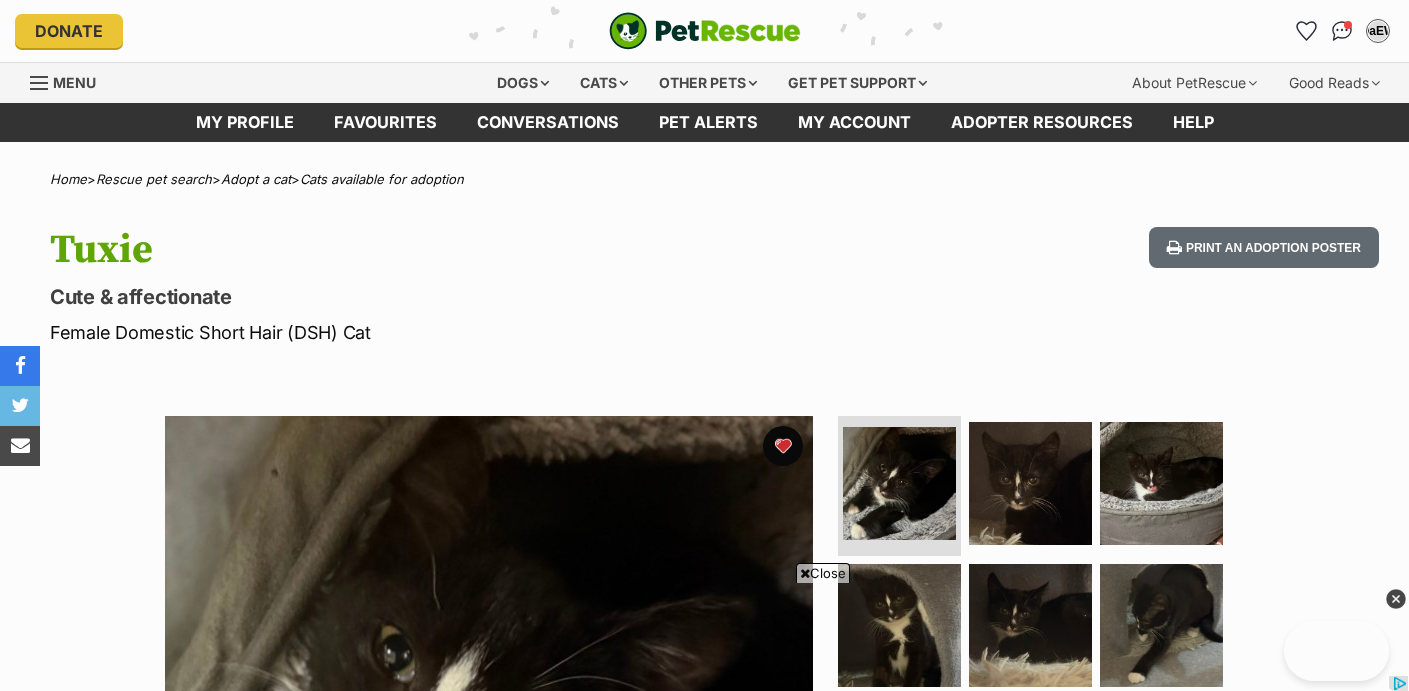 scroll, scrollTop: 2666, scrollLeft: 0, axis: vertical 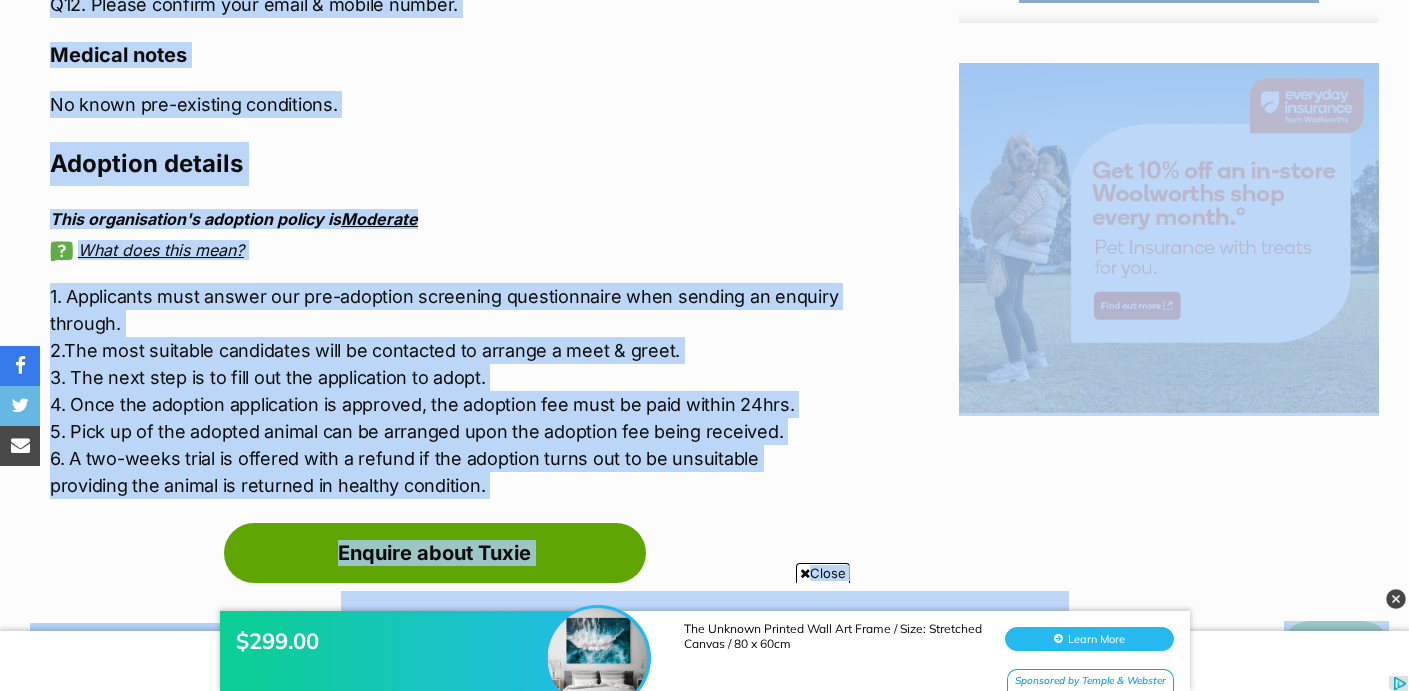 click on "Adoption details" at bounding box center (444, 164) 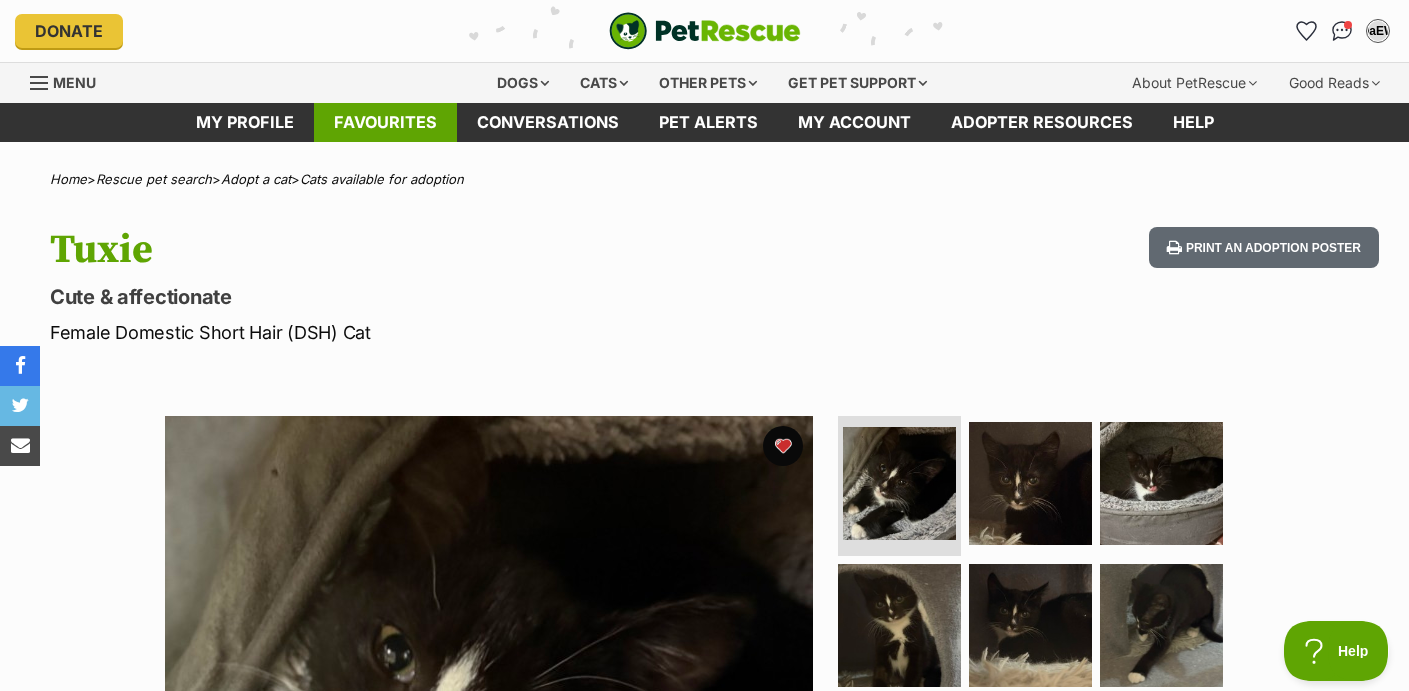 scroll, scrollTop: 0, scrollLeft: 0, axis: both 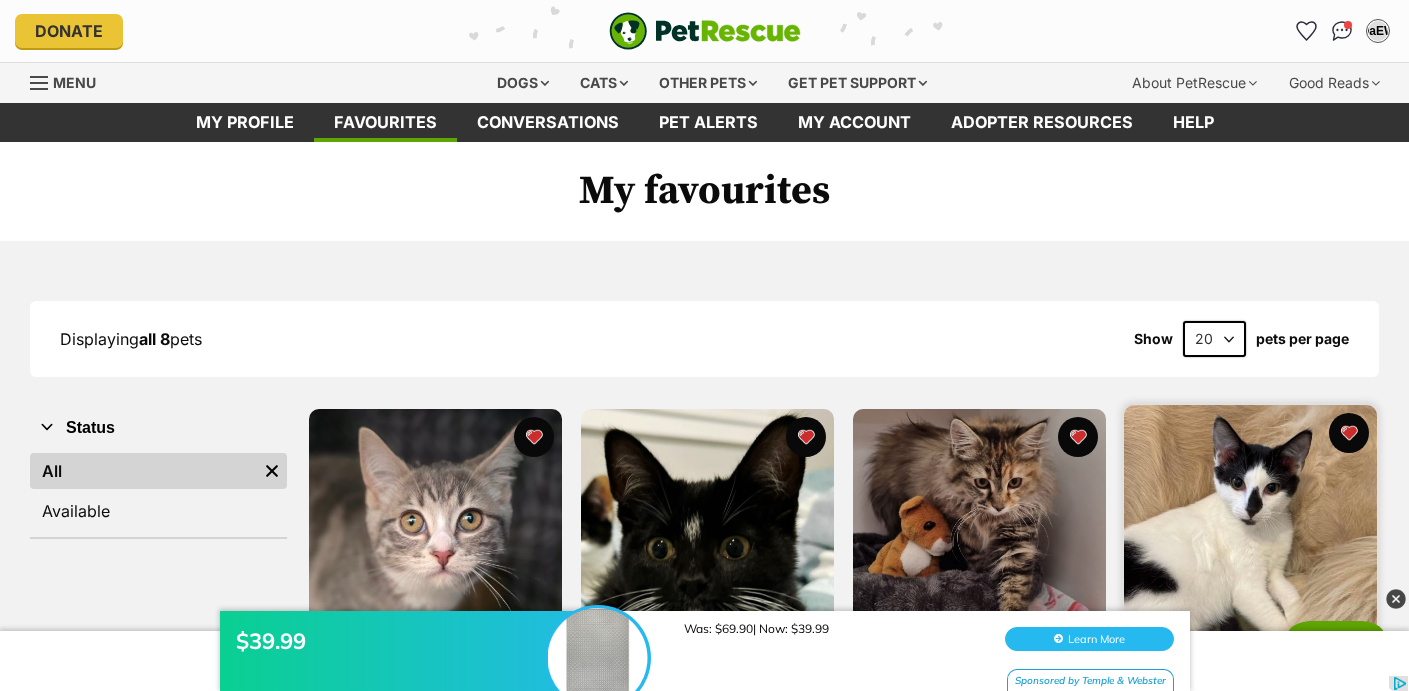 click at bounding box center [1250, 531] 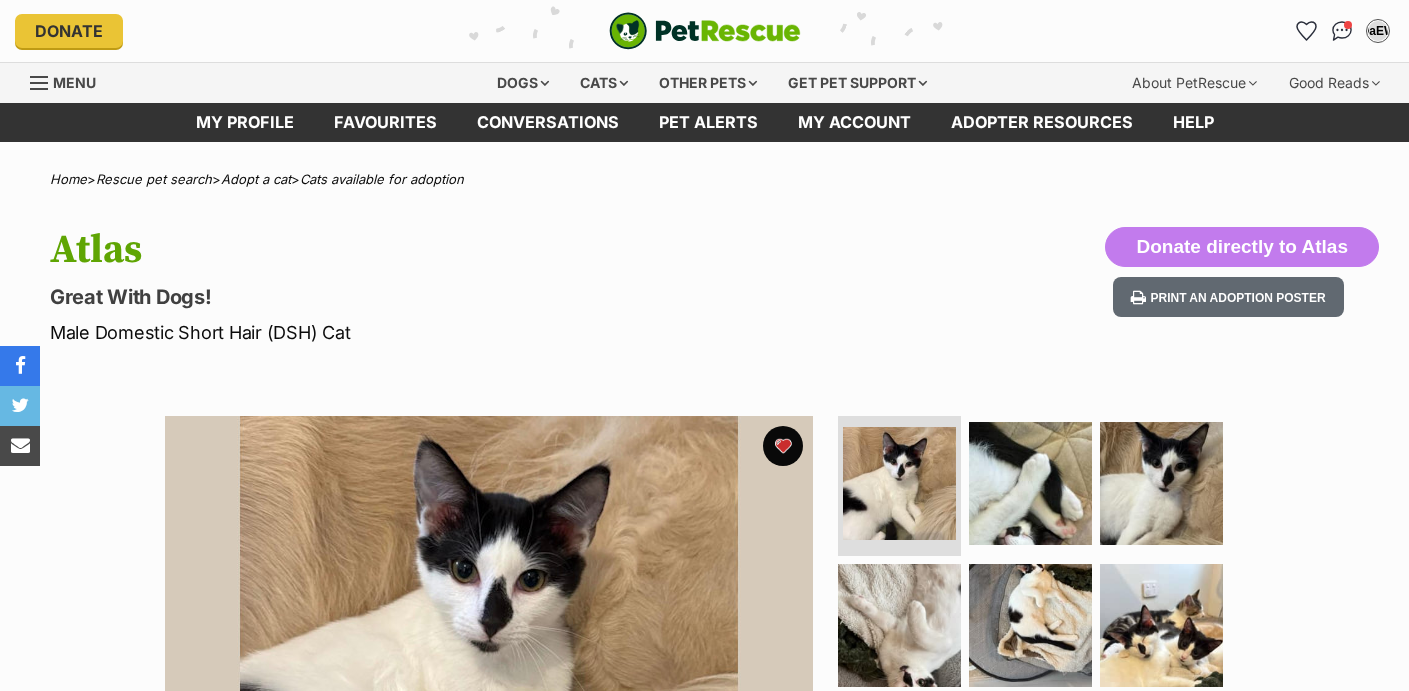 scroll, scrollTop: 0, scrollLeft: 0, axis: both 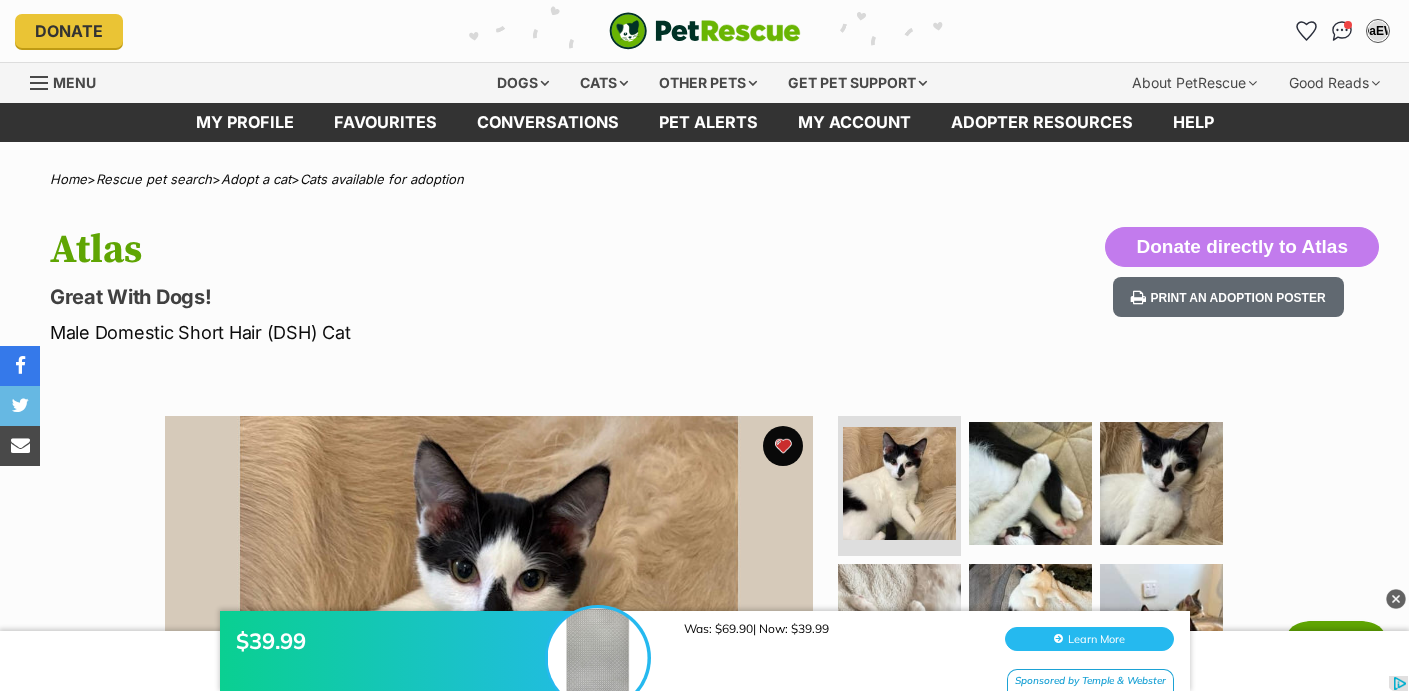 drag, startPoint x: 1402, startPoint y: 598, endPoint x: 1392, endPoint y: 596, distance: 10.198039 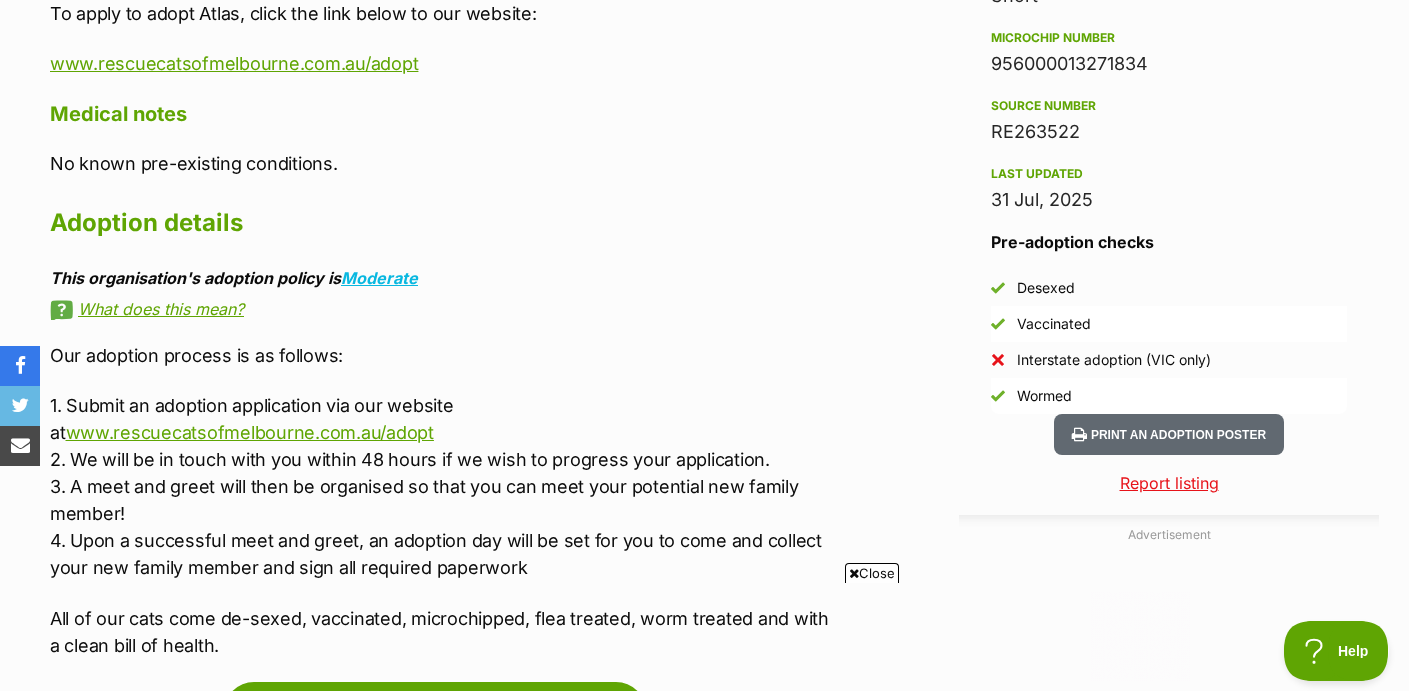 scroll, scrollTop: 0, scrollLeft: 0, axis: both 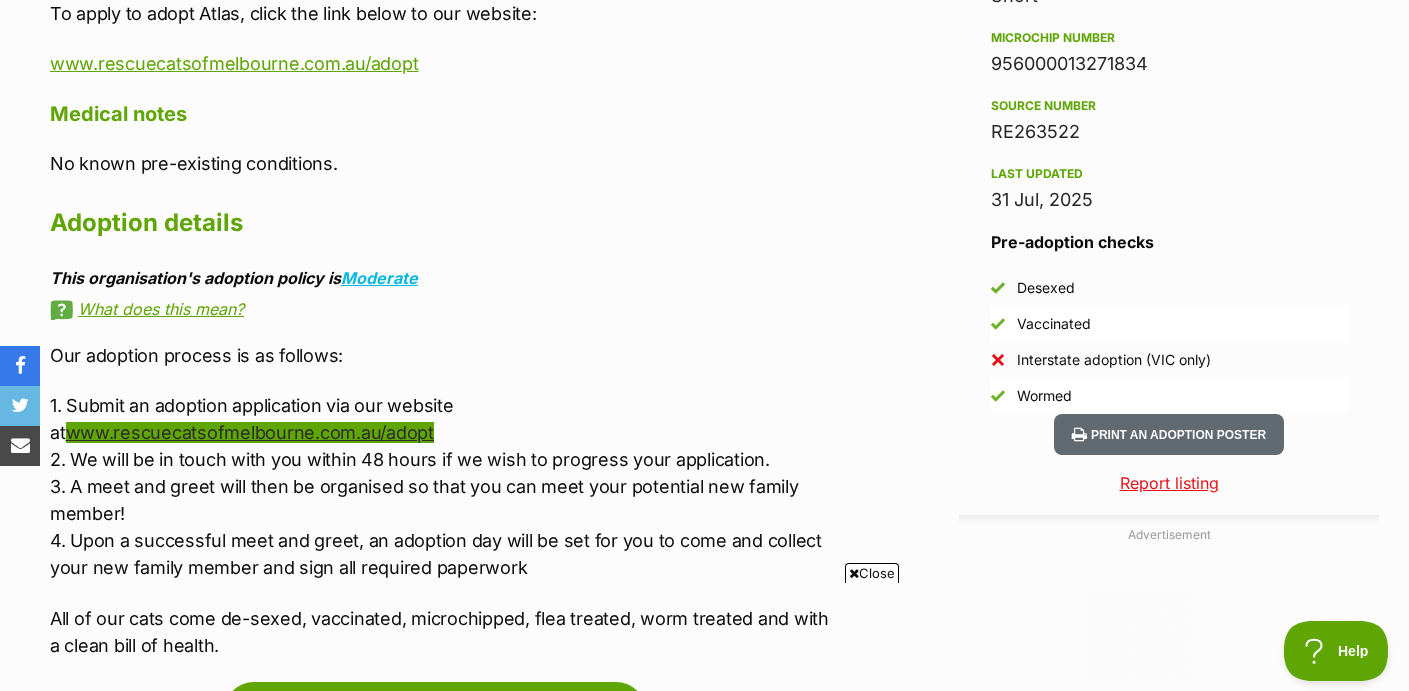 click on "www.rescuecatsofmelbourne.com.au/adopt" at bounding box center [250, 432] 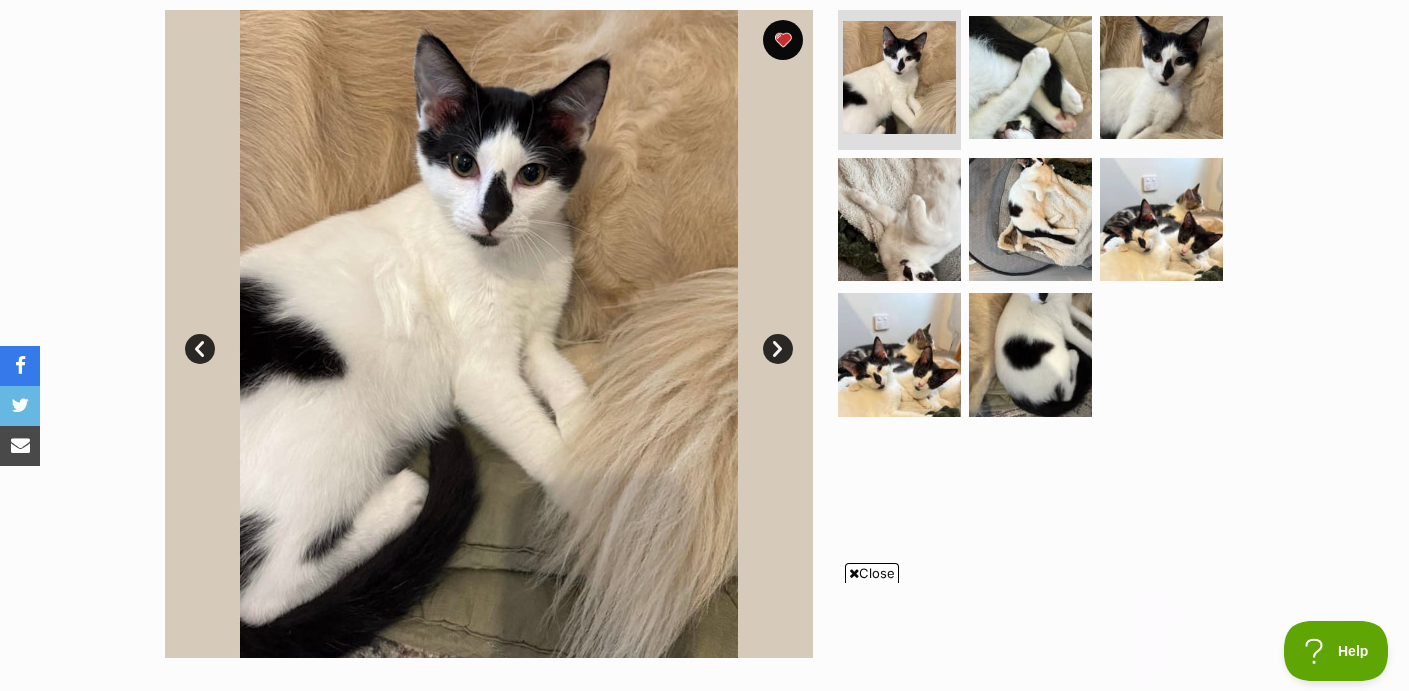 scroll, scrollTop: 0, scrollLeft: 0, axis: both 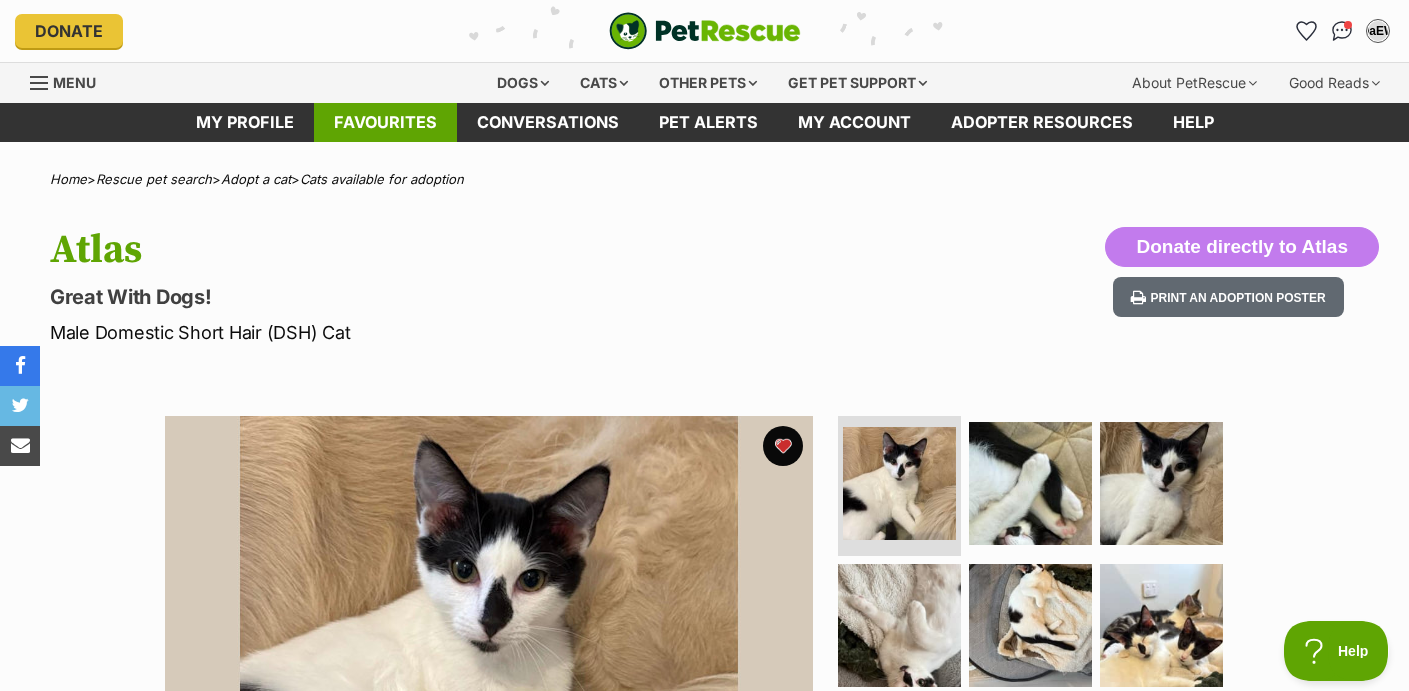 click on "Favourites" at bounding box center (385, 122) 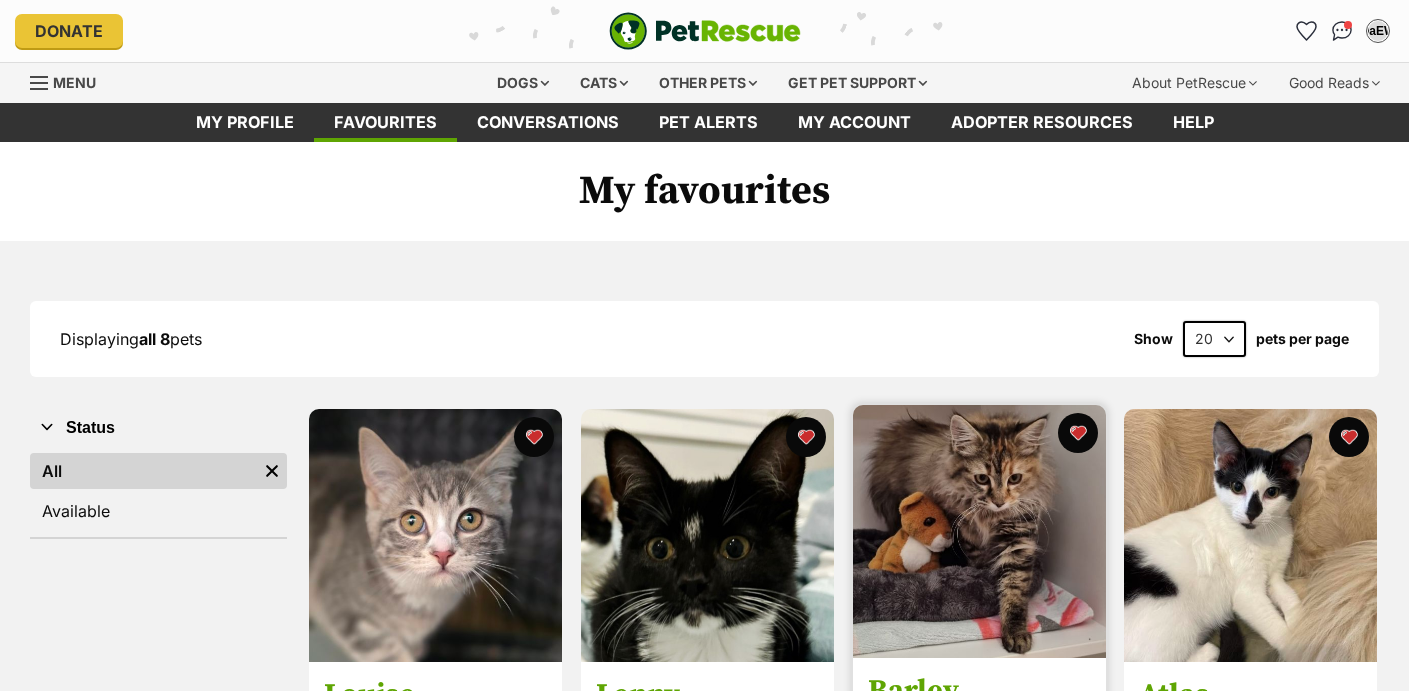 scroll, scrollTop: 0, scrollLeft: 0, axis: both 